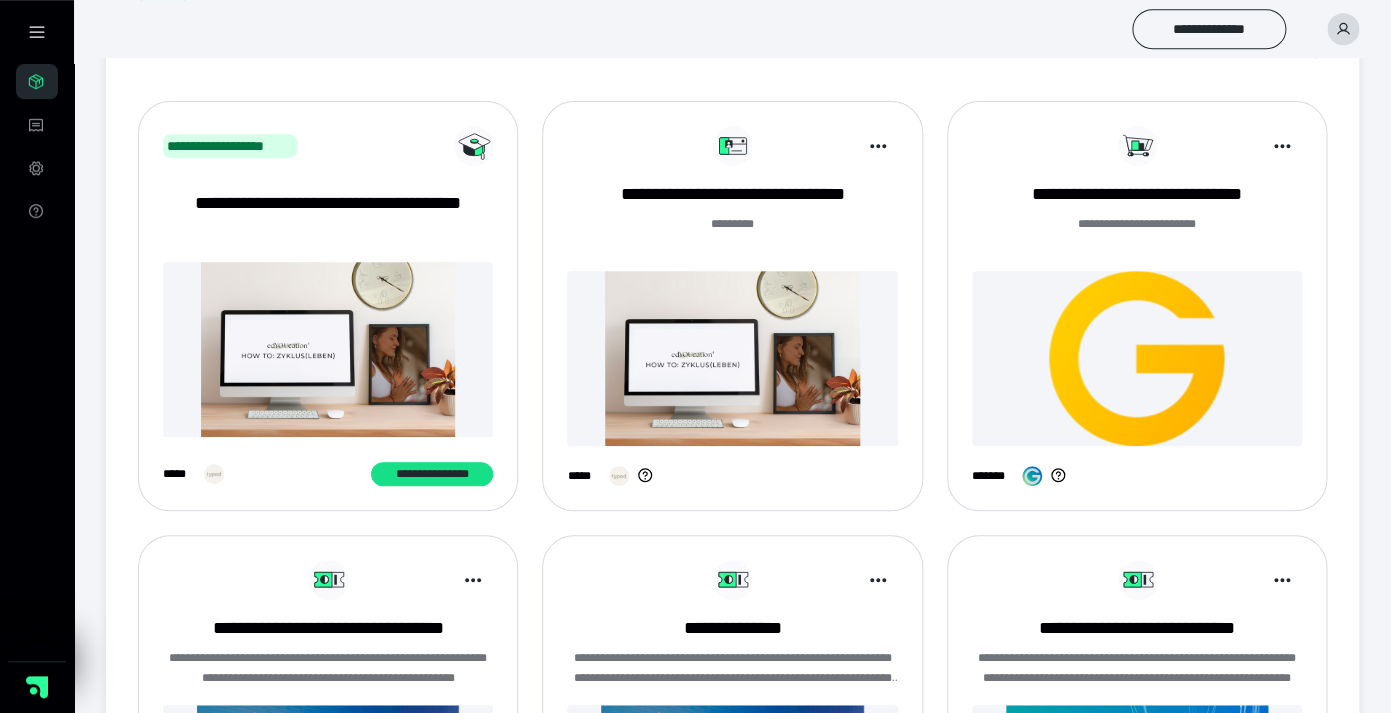 scroll, scrollTop: 207, scrollLeft: 0, axis: vertical 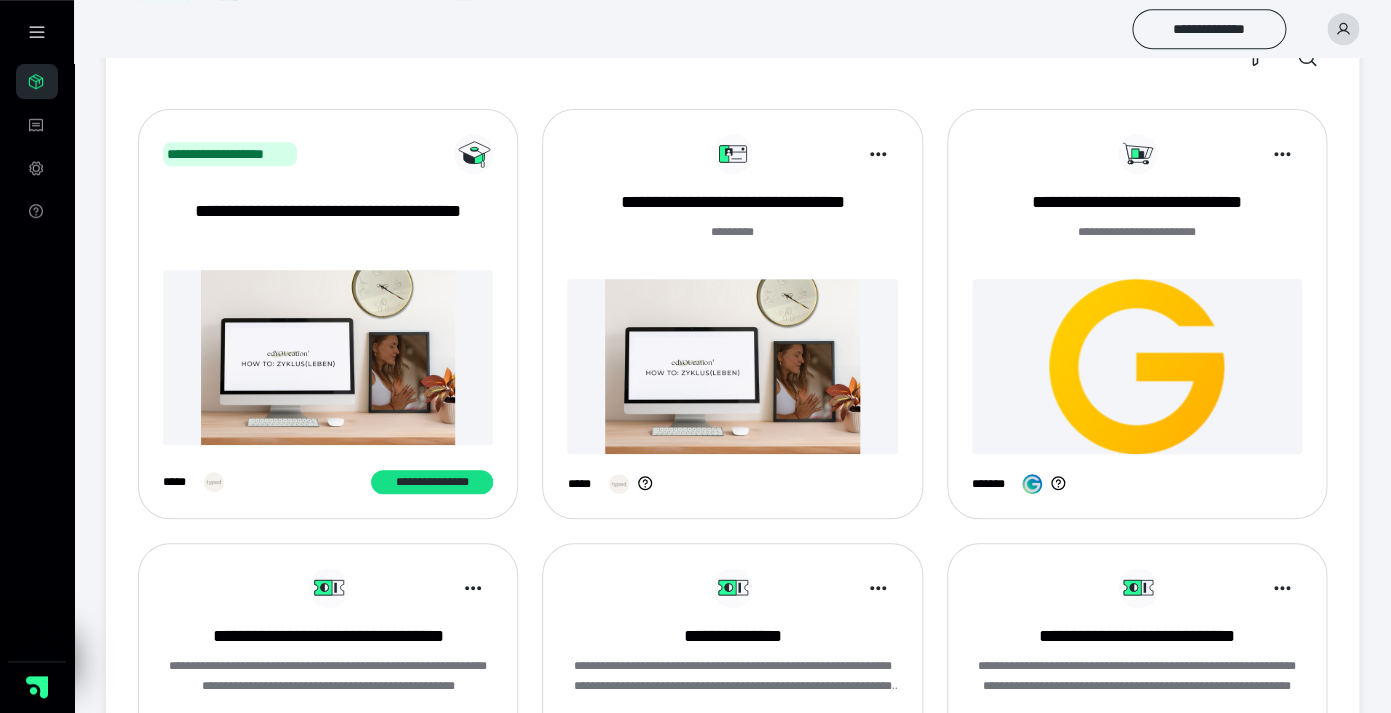 click at bounding box center [732, 366] 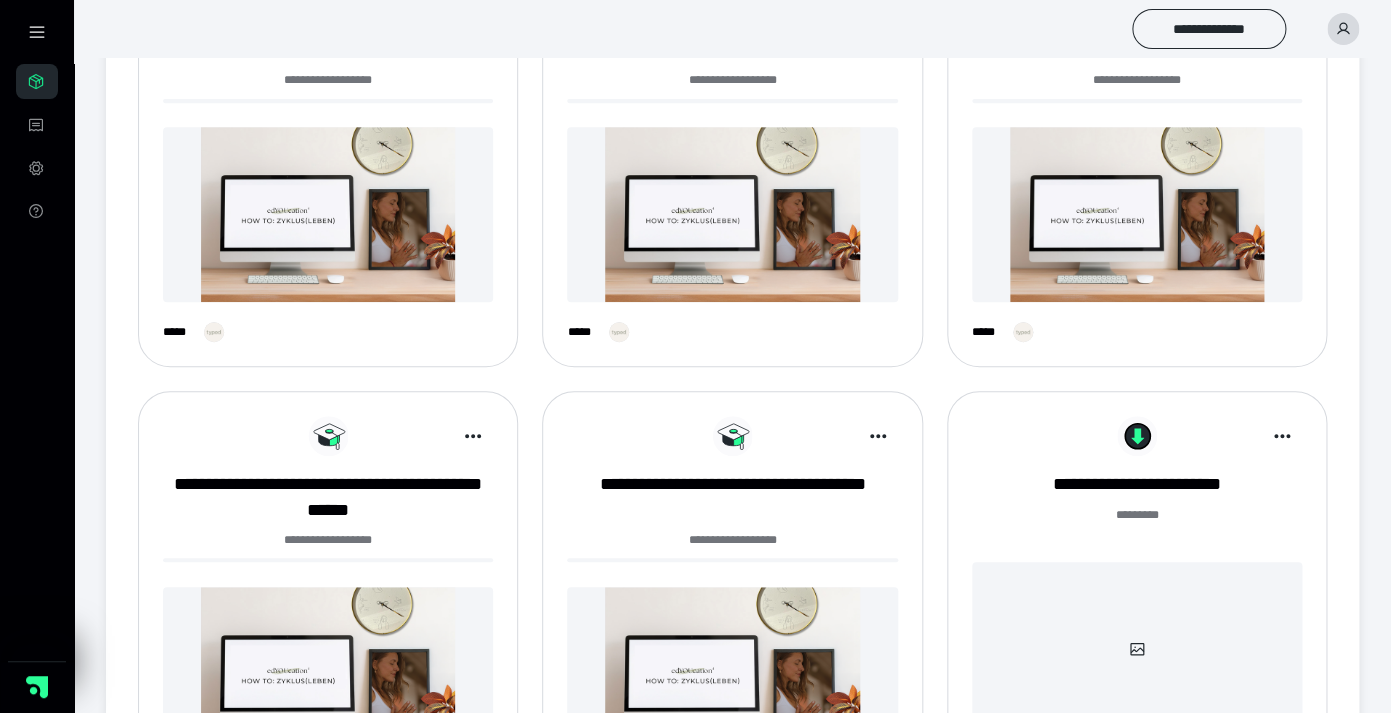 scroll, scrollTop: 416, scrollLeft: 0, axis: vertical 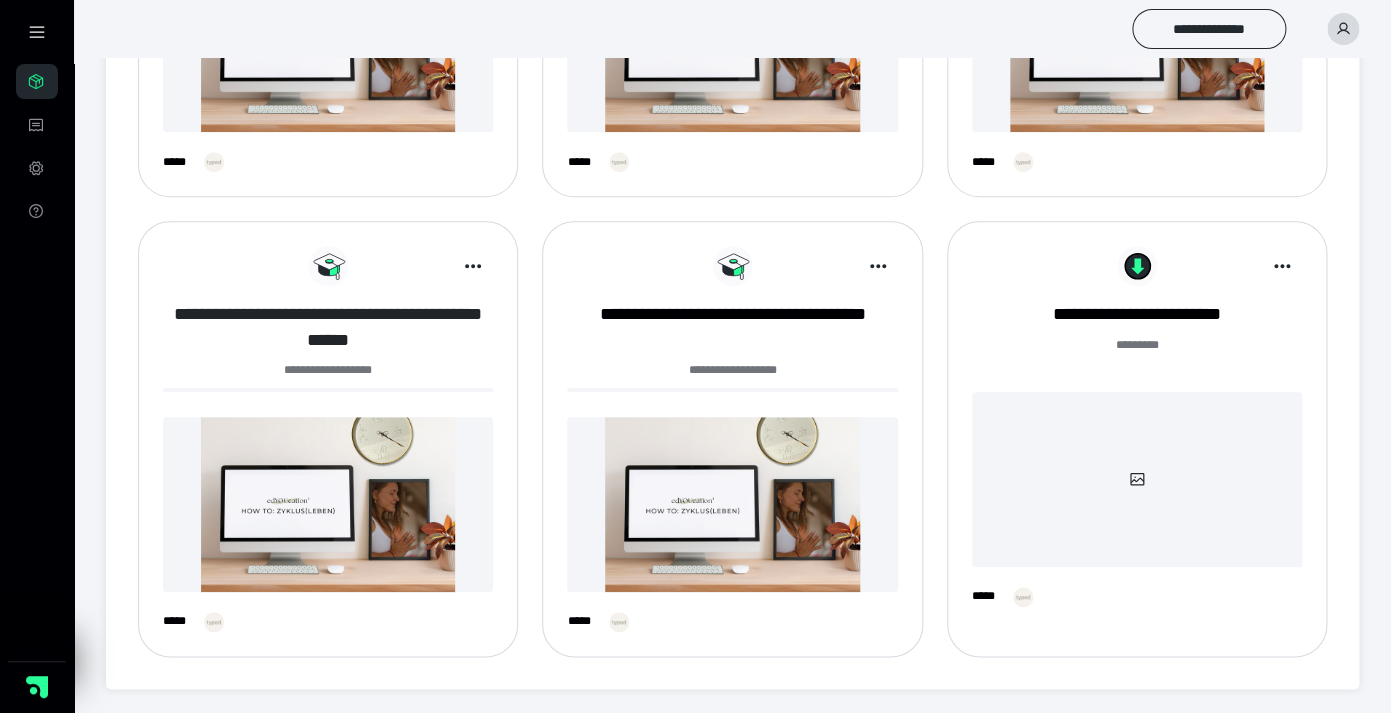 click on "**********" at bounding box center [328, 327] 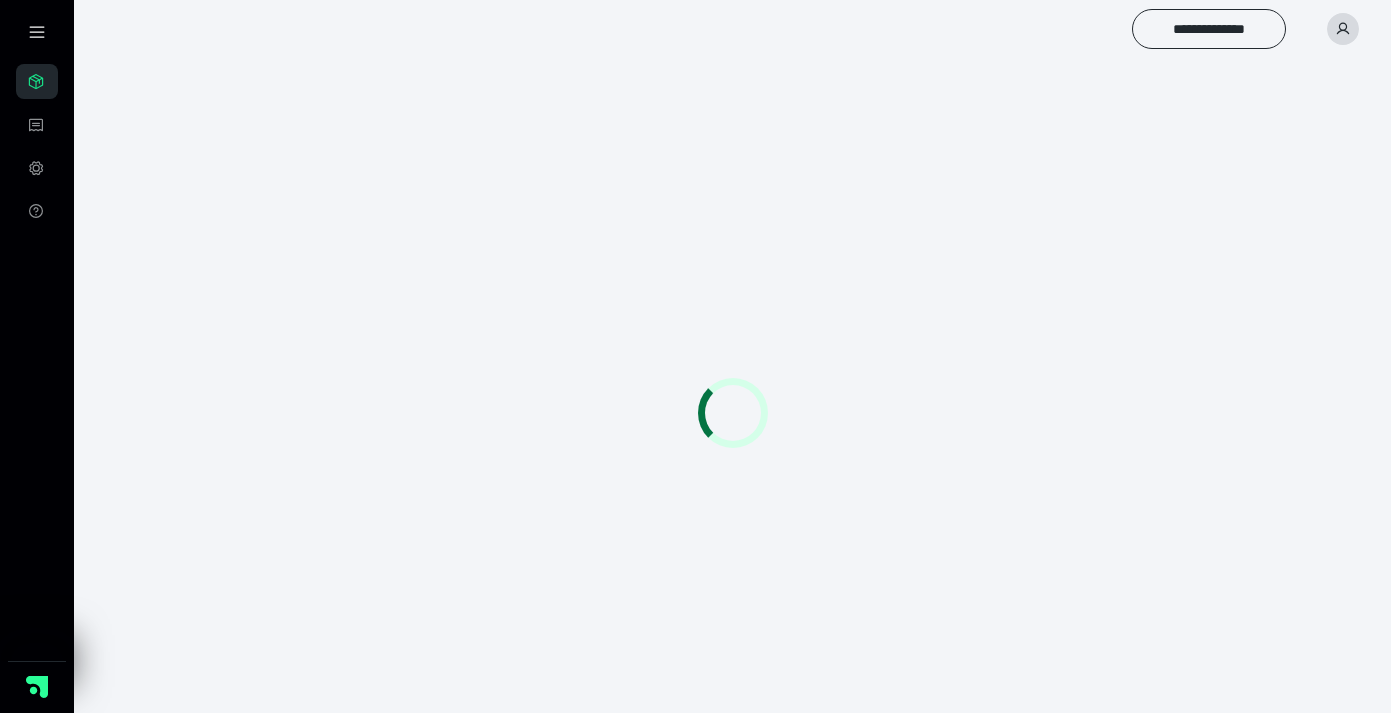 scroll, scrollTop: 0, scrollLeft: 0, axis: both 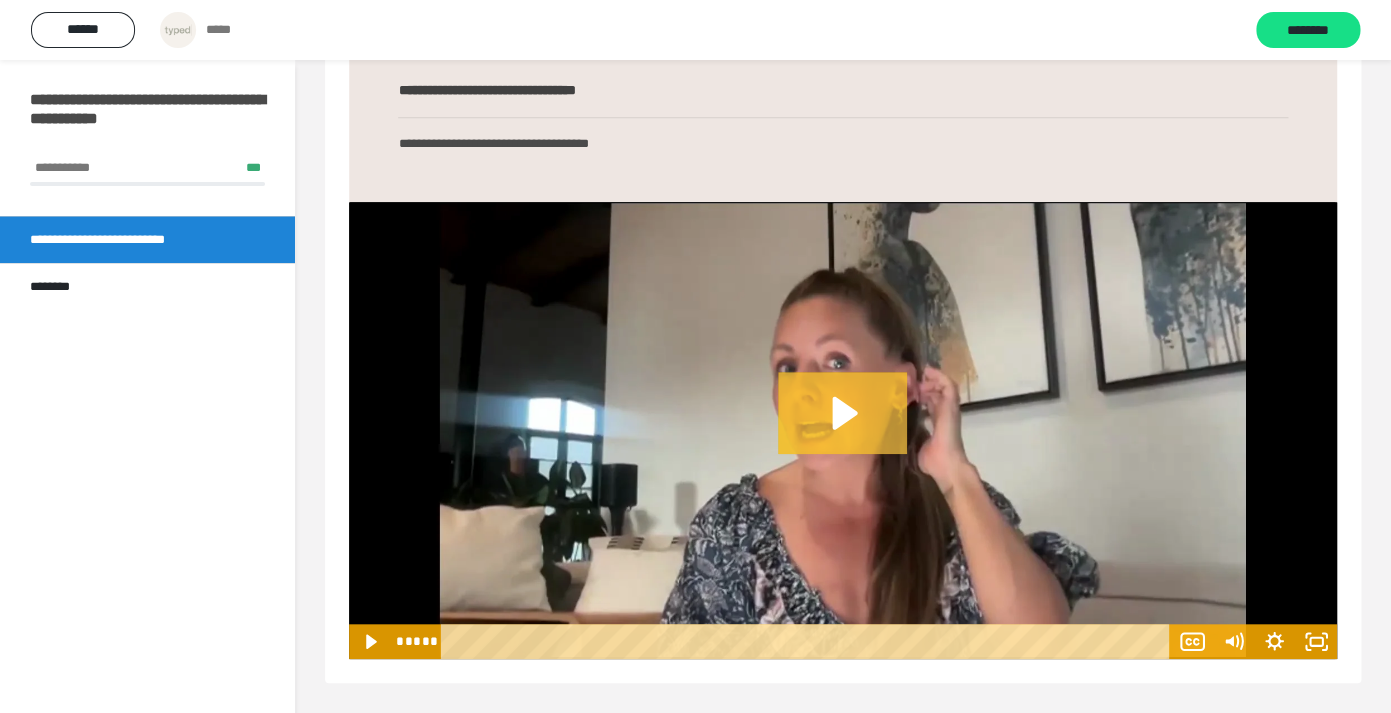 click 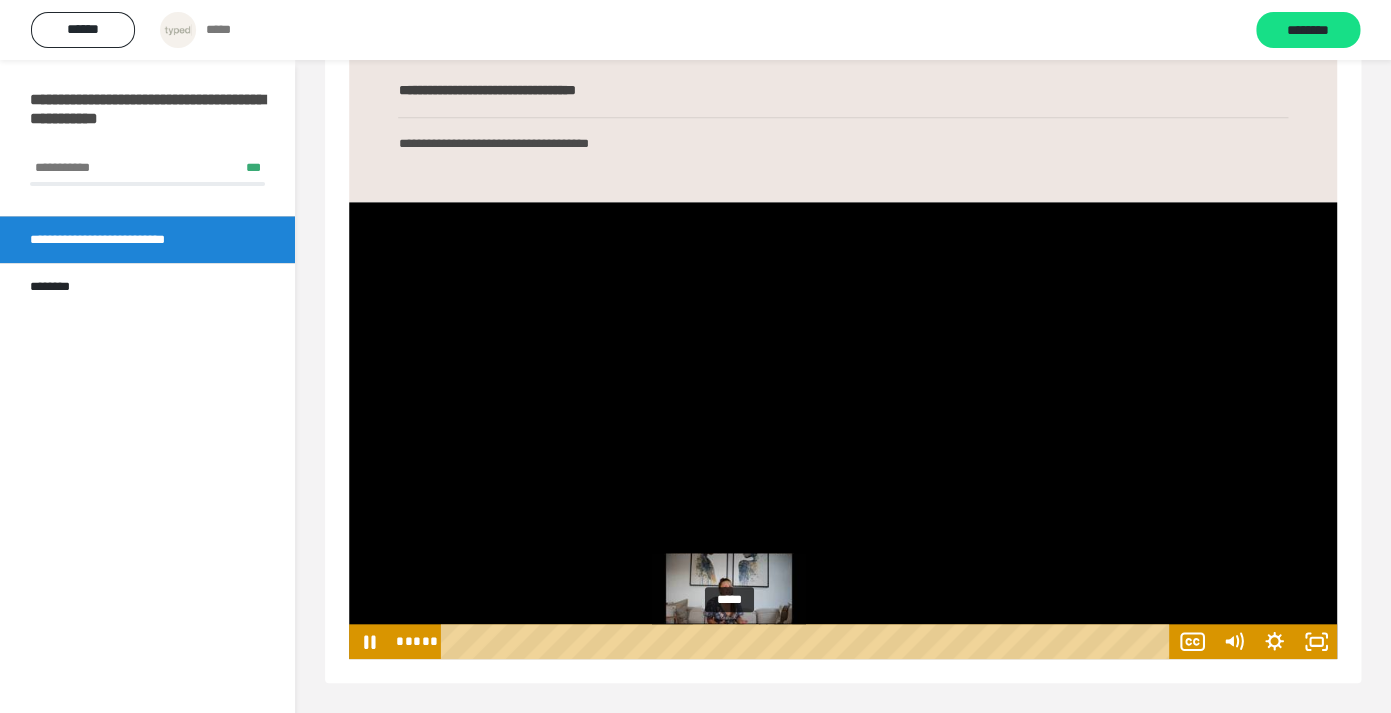 click on "*****" at bounding box center [808, 641] 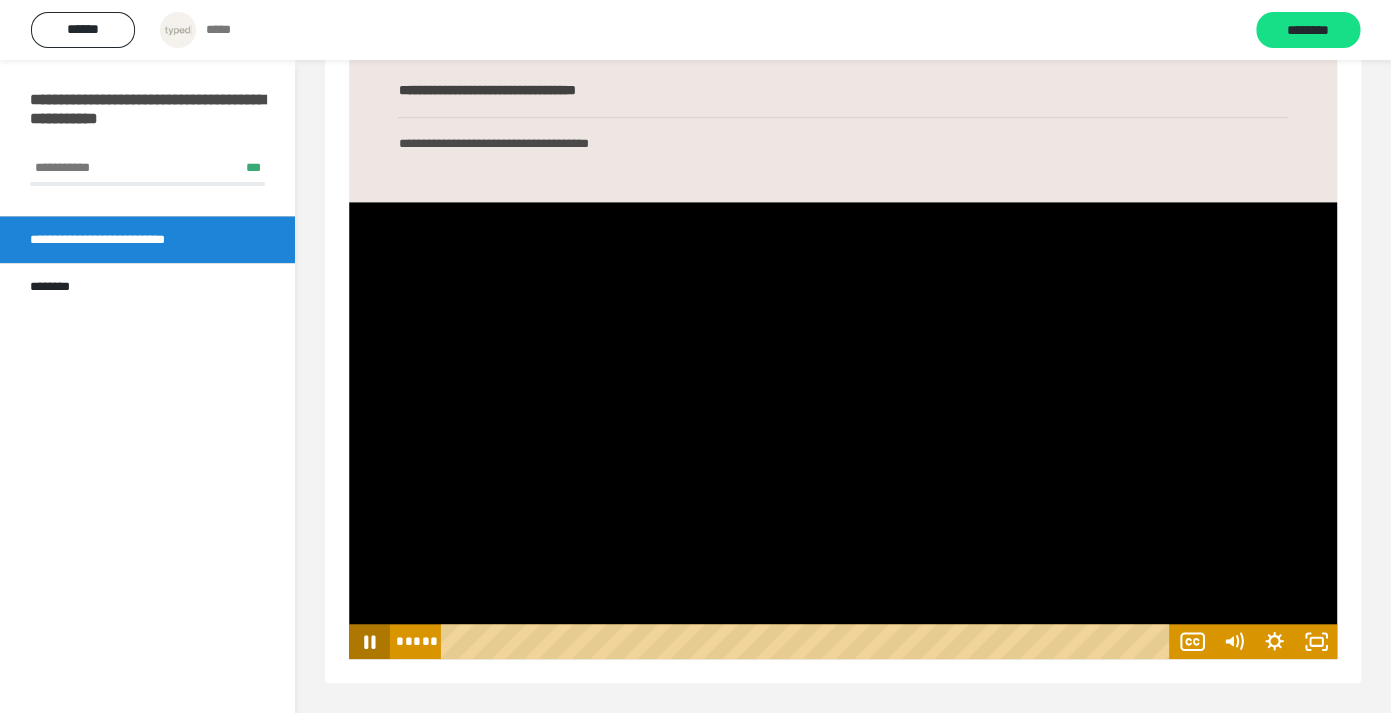 click 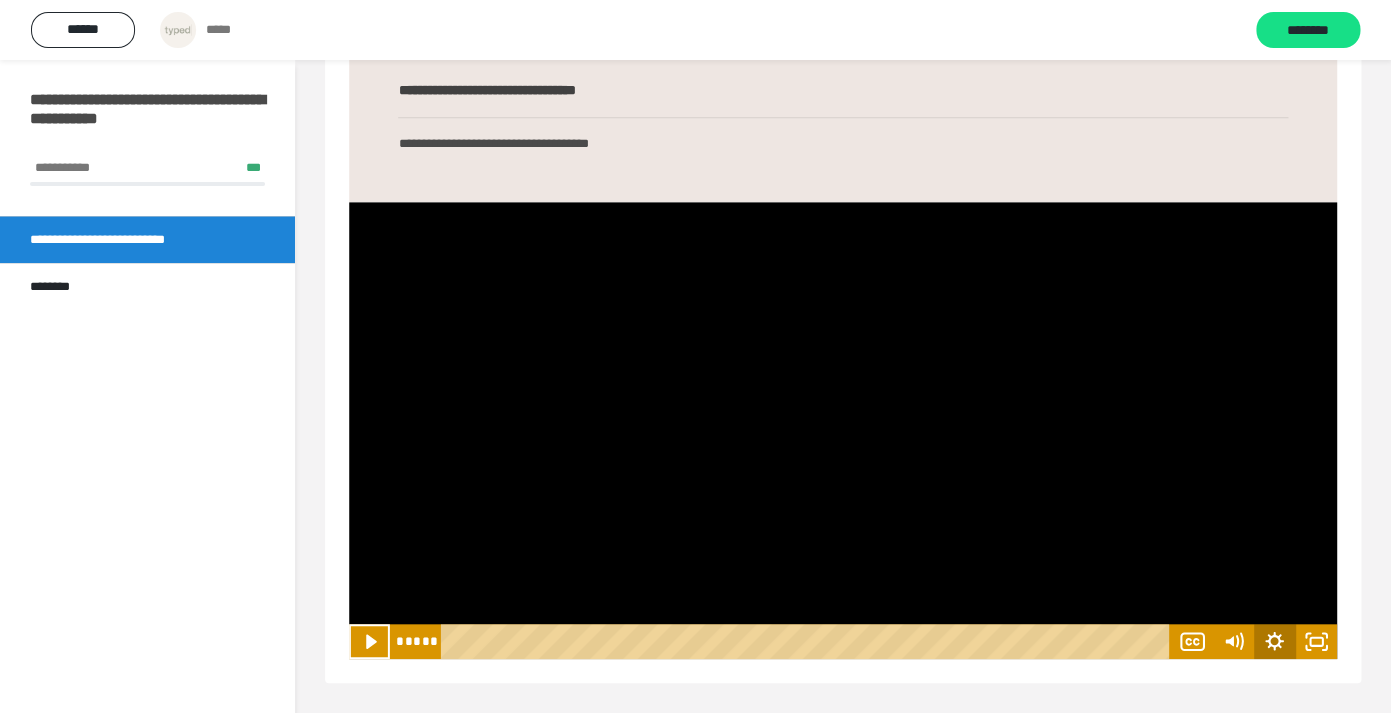click 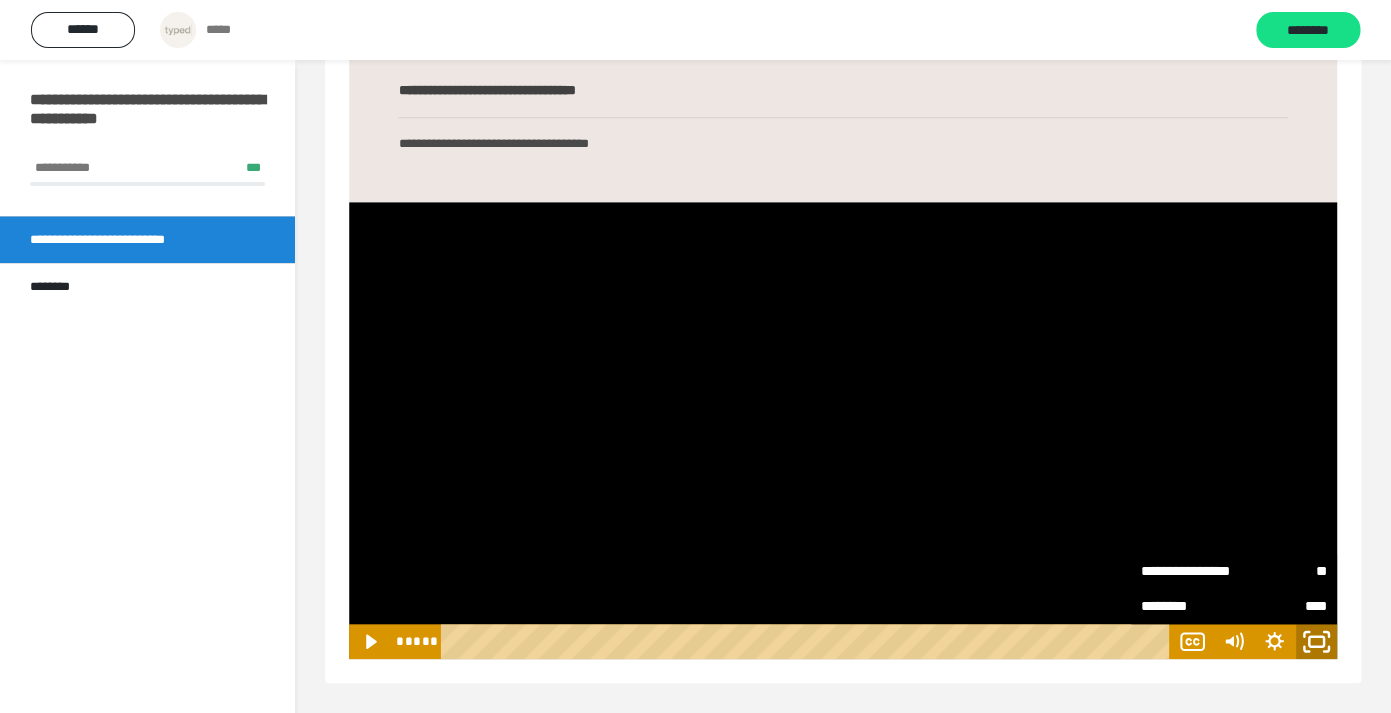 click 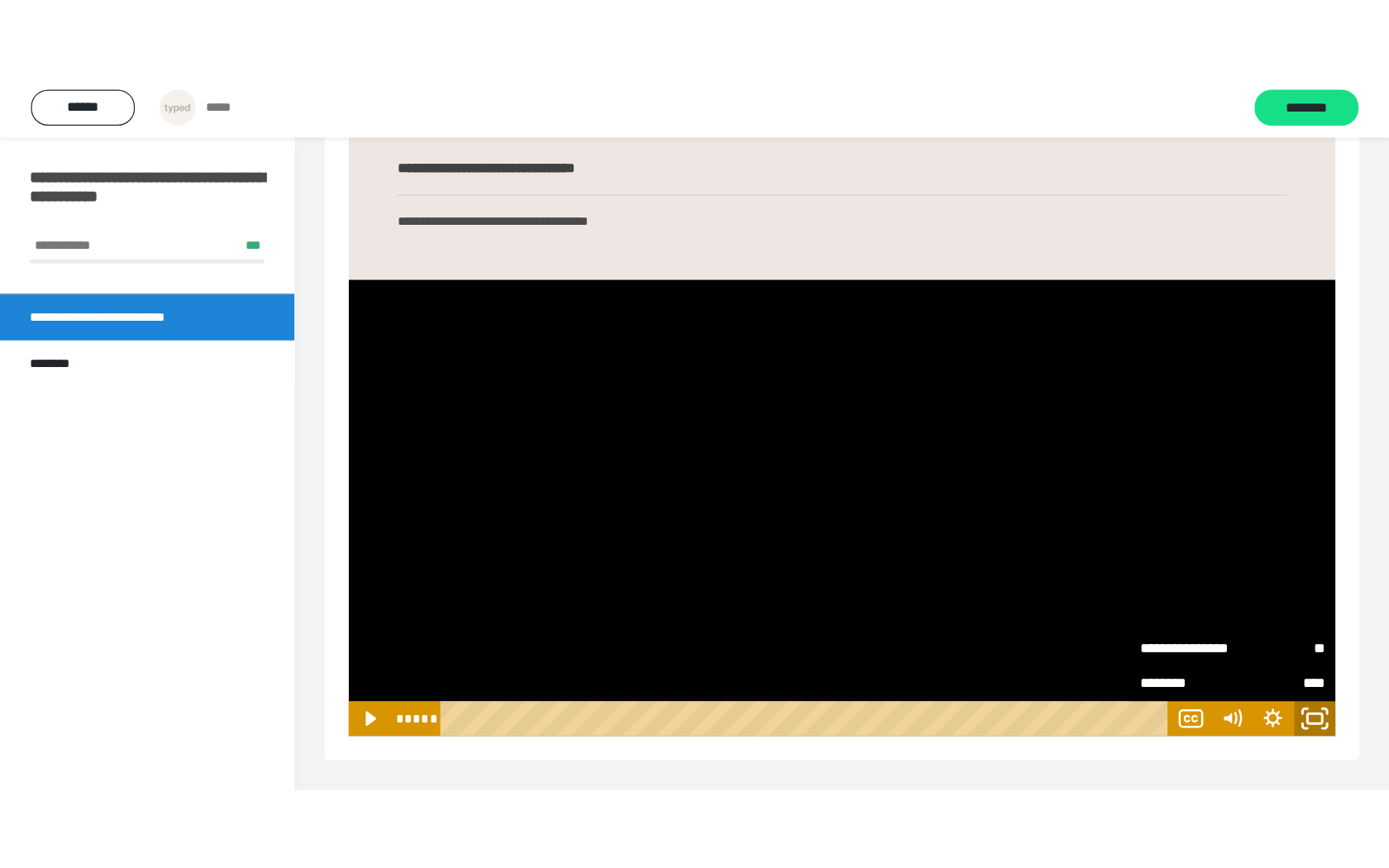scroll, scrollTop: 124, scrollLeft: 0, axis: vertical 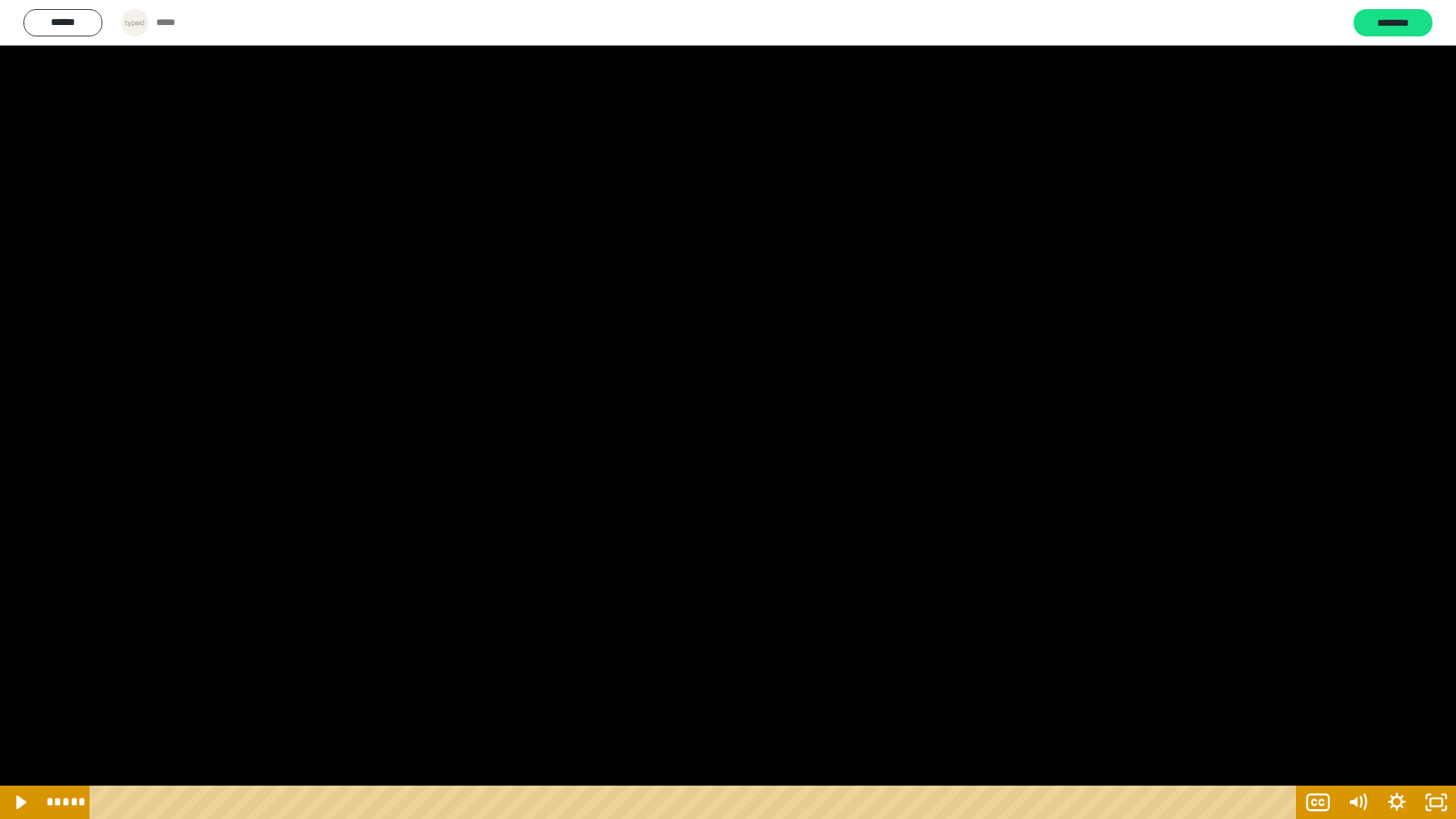 click at bounding box center [728, 410] 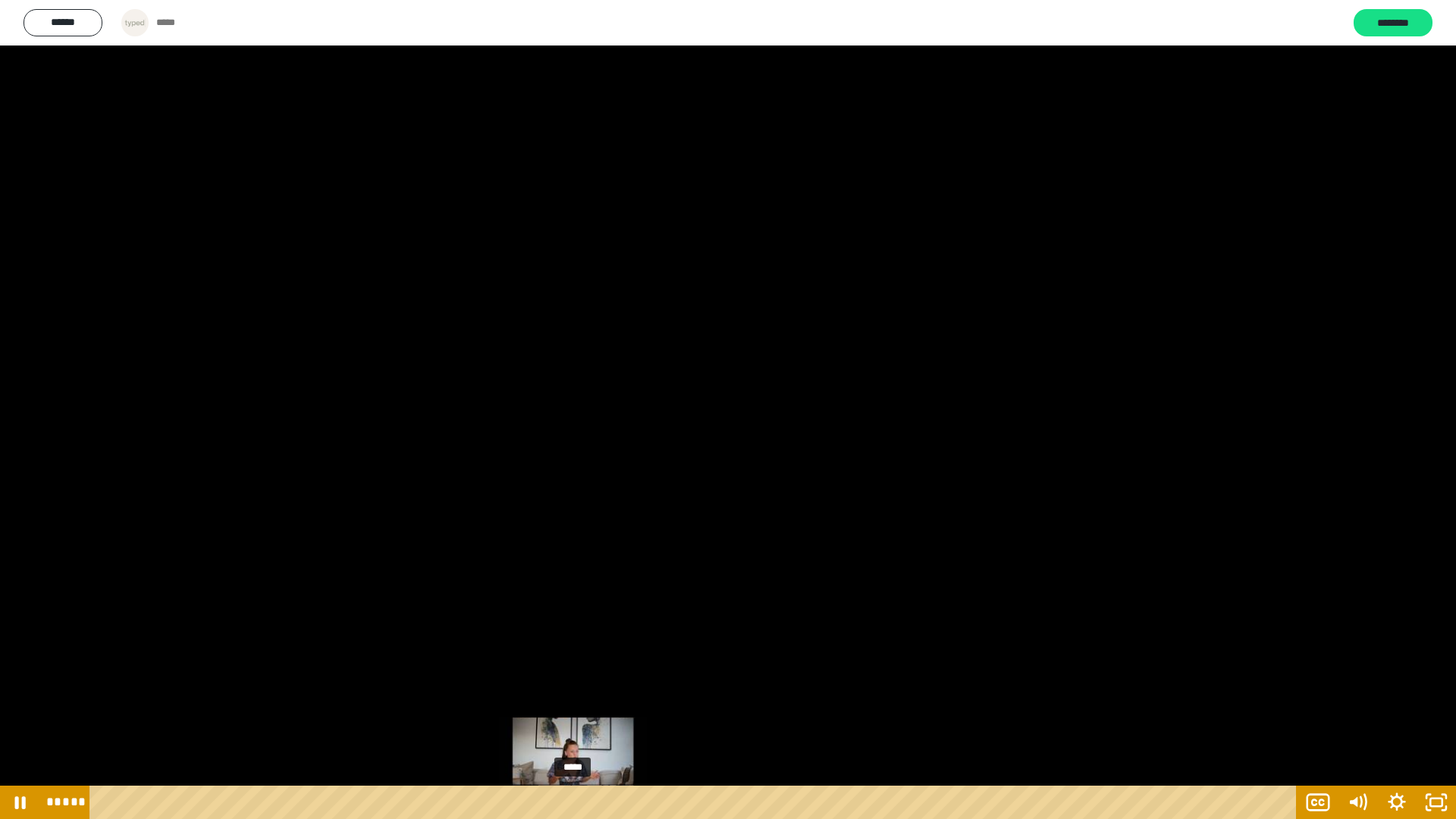 click on "*****" at bounding box center (695, 802) 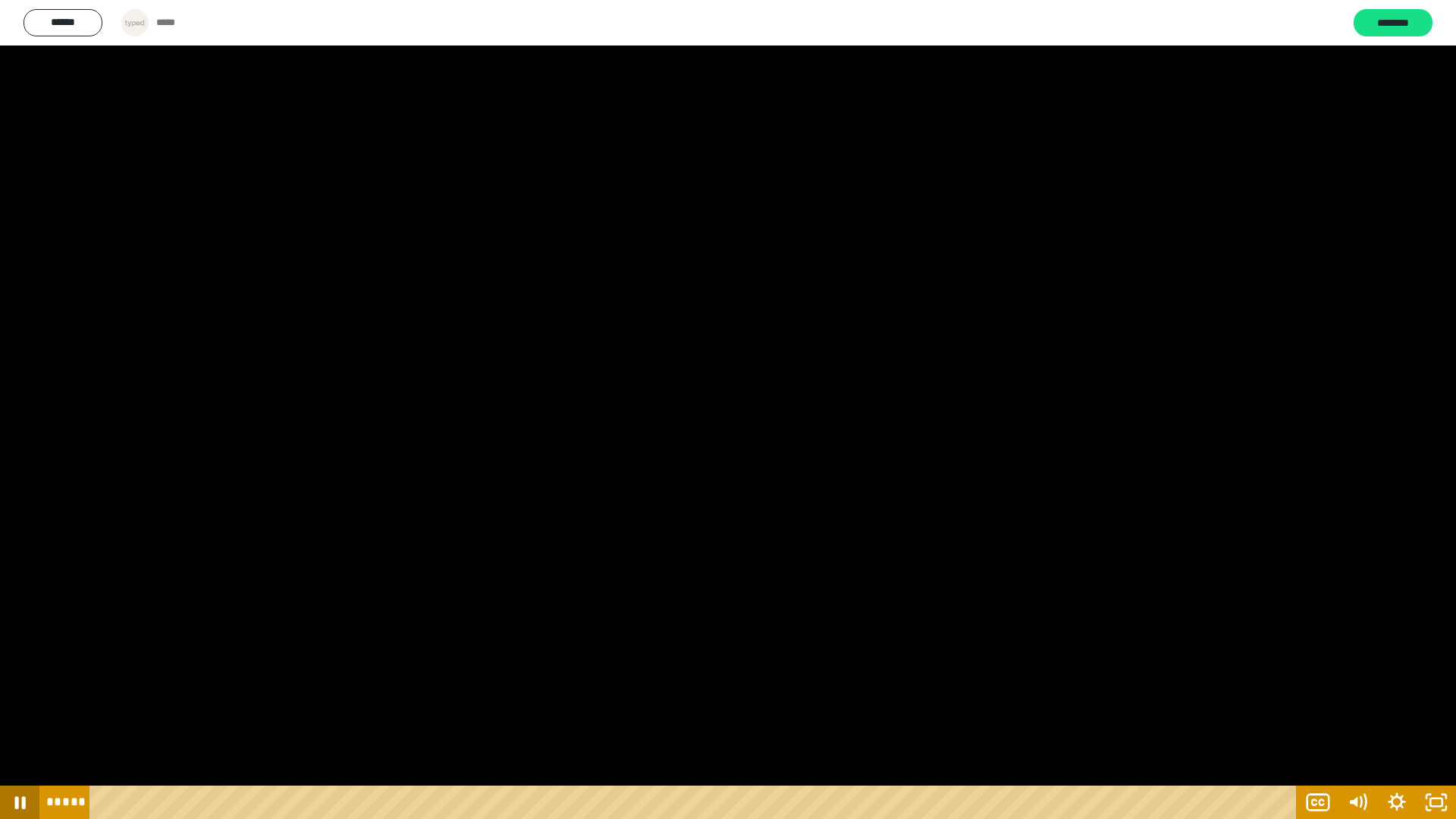 click 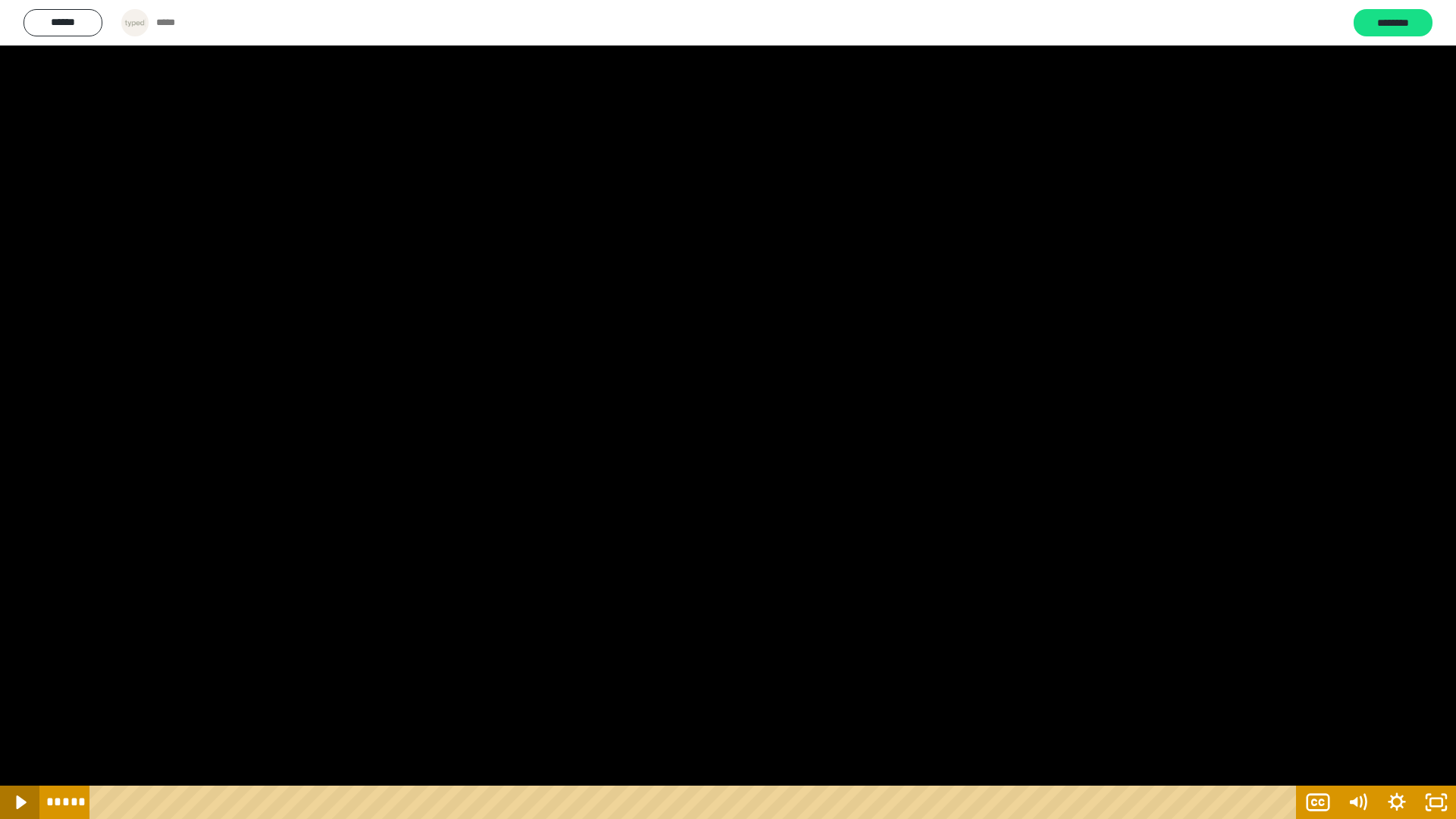 click 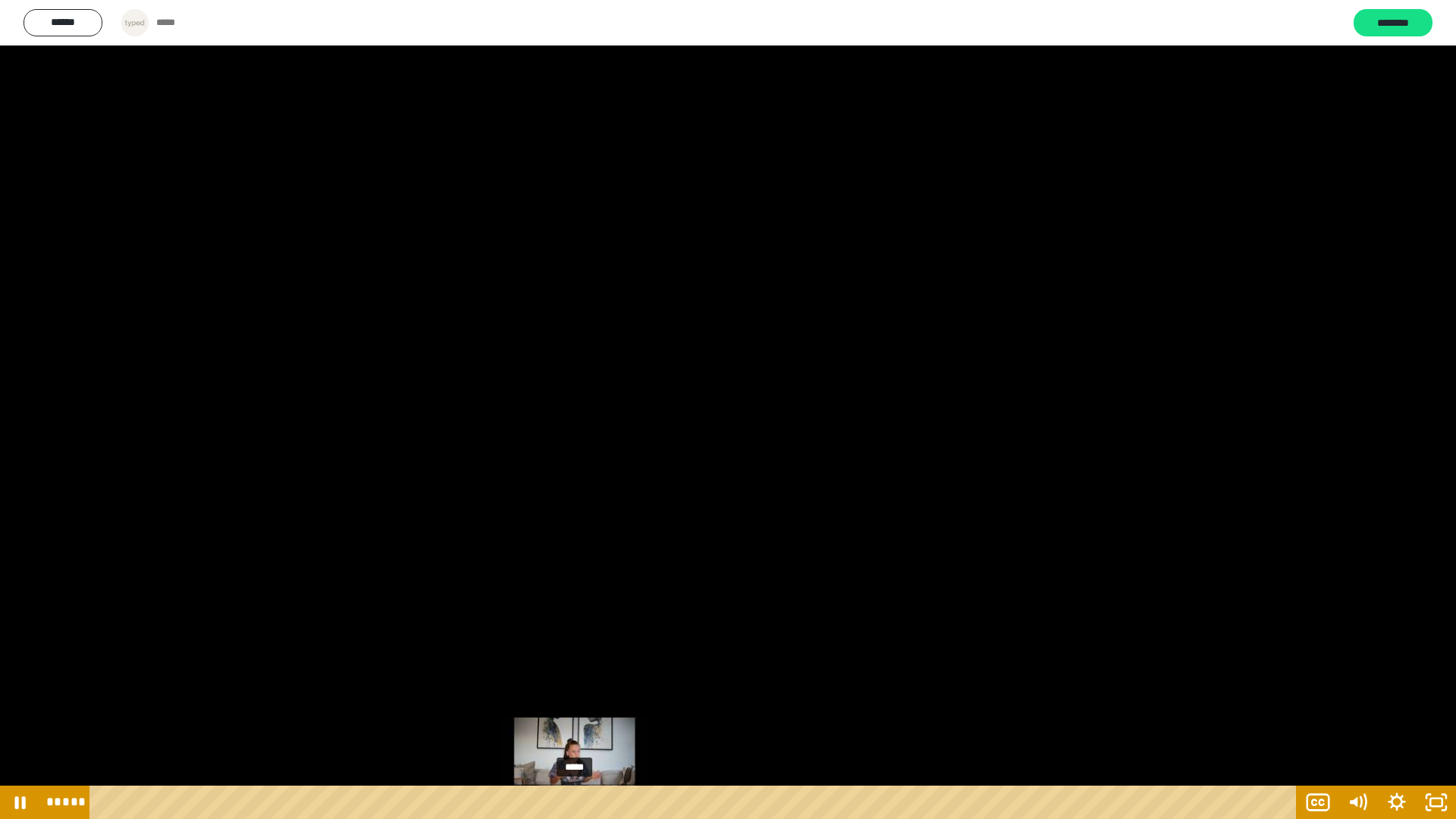 click on "*****" at bounding box center (695, 802) 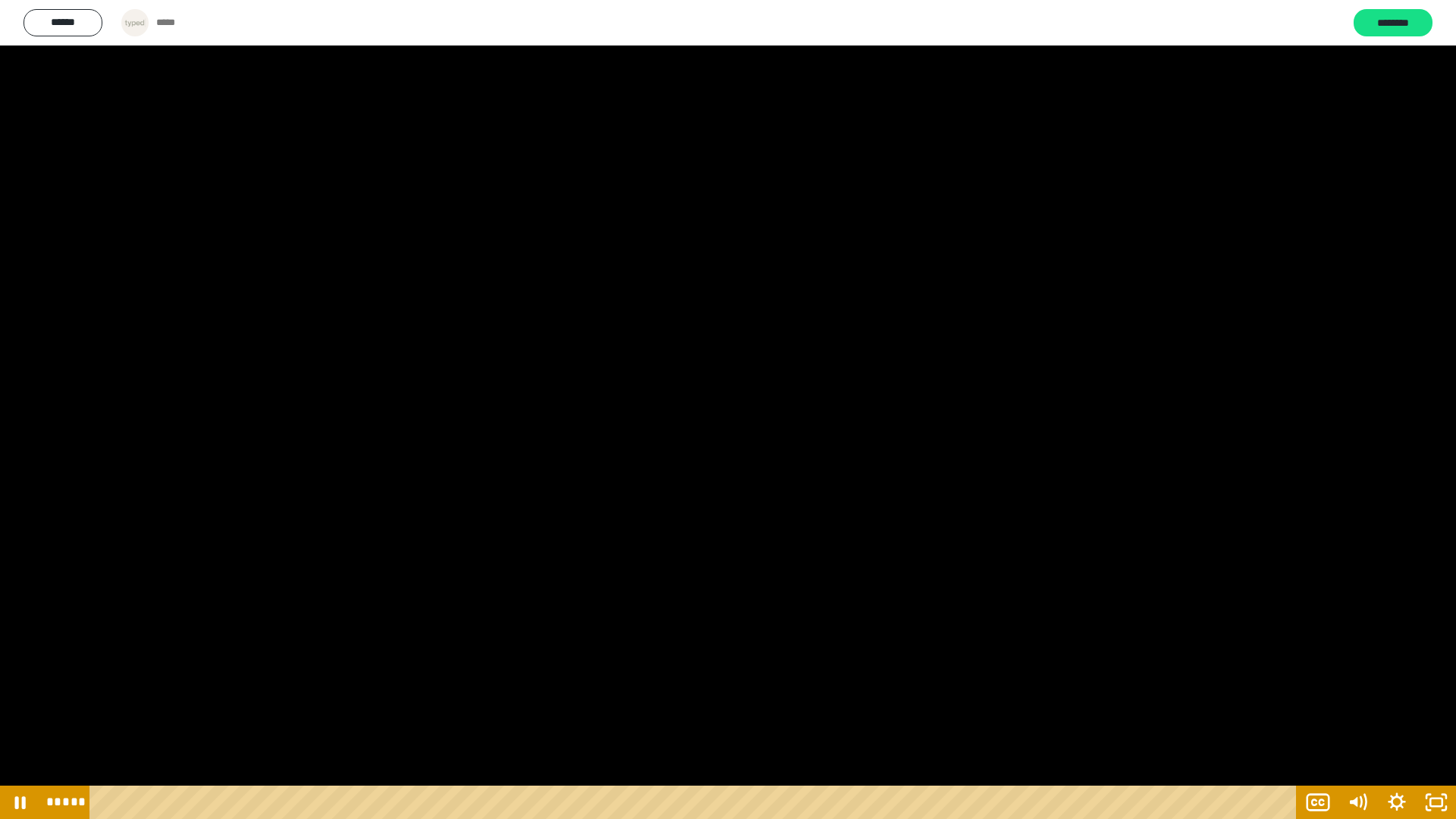 click at bounding box center (728, 410) 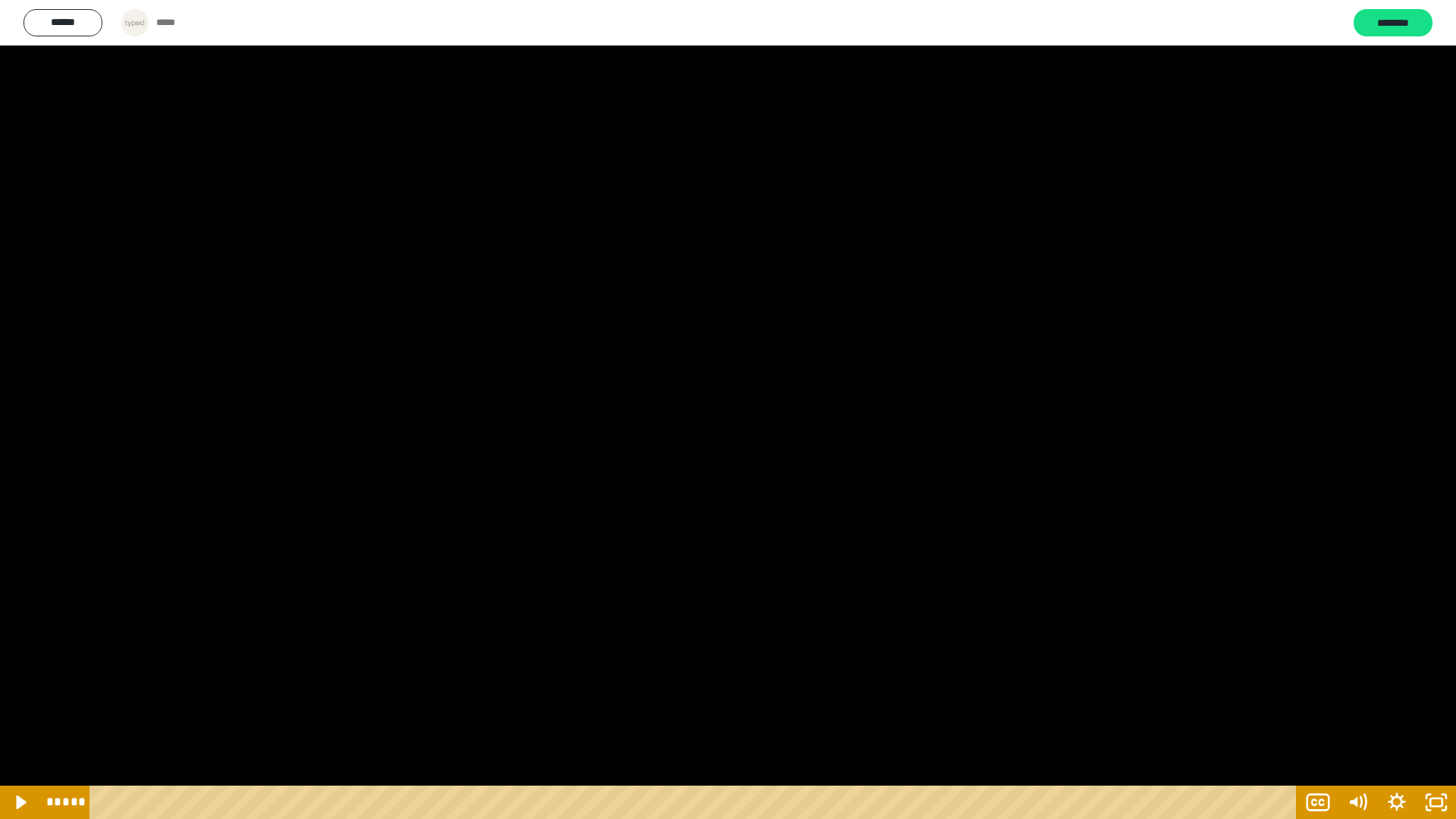 click at bounding box center [728, 410] 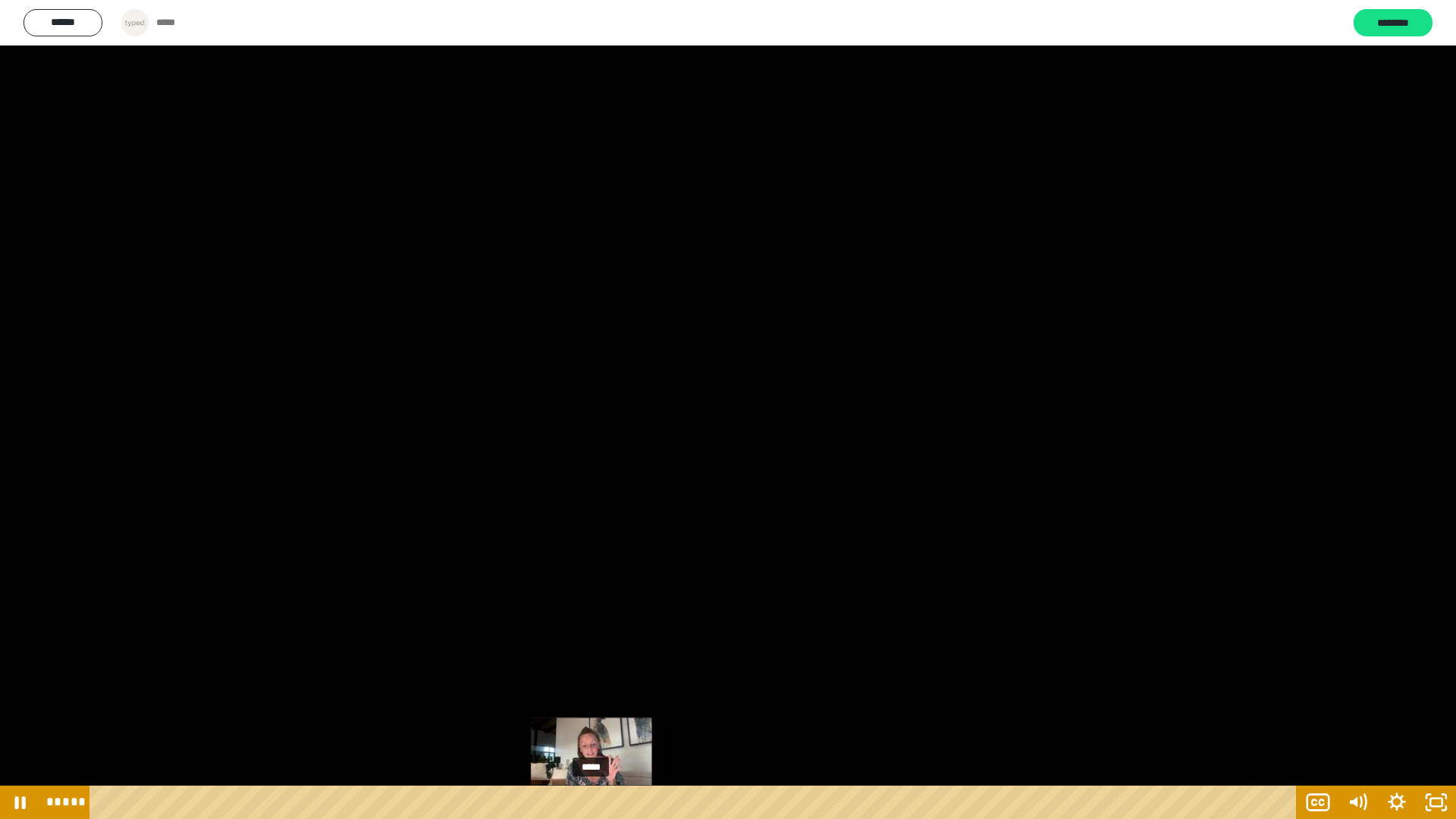 click on "*****" at bounding box center [695, 802] 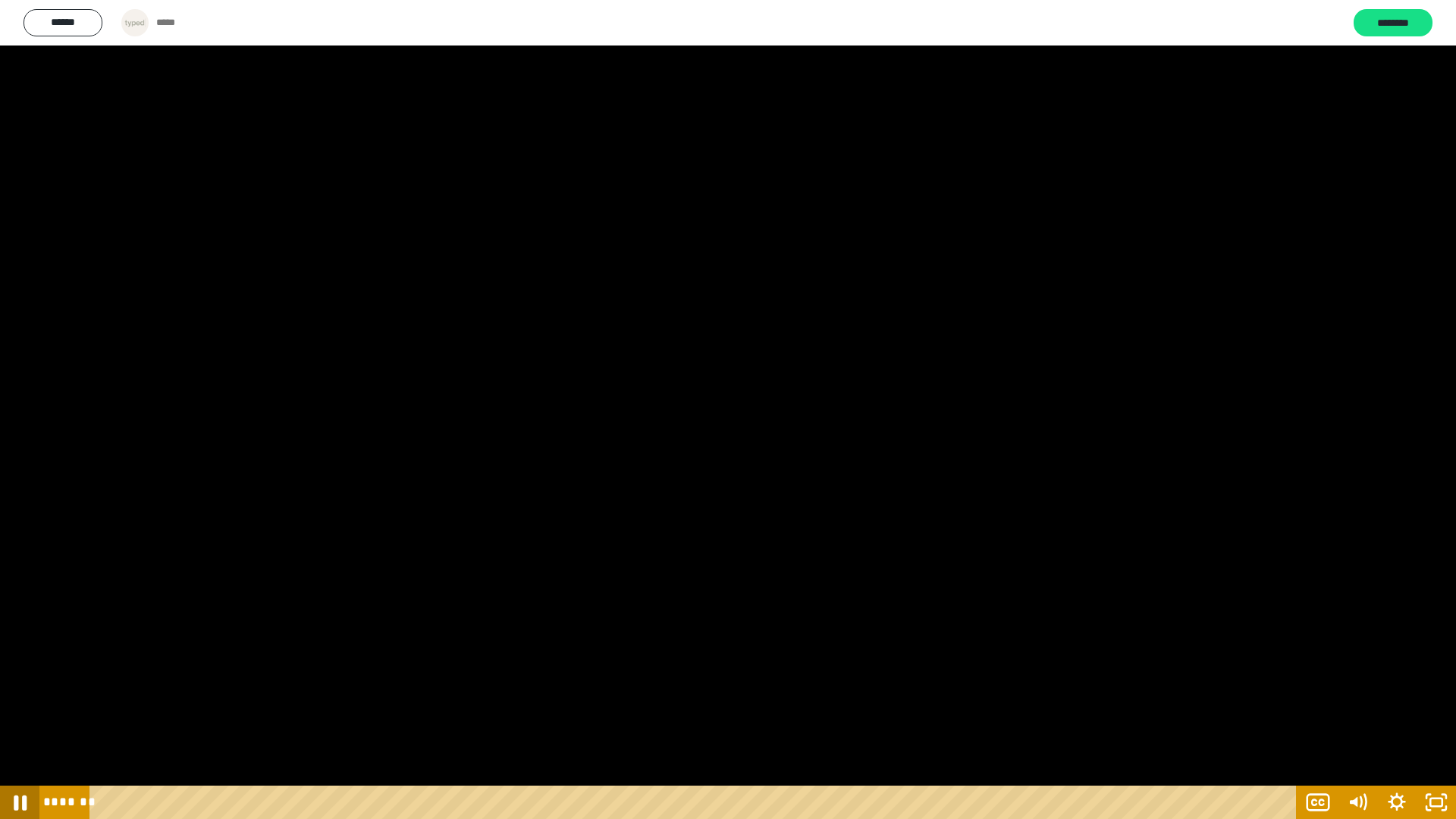 click 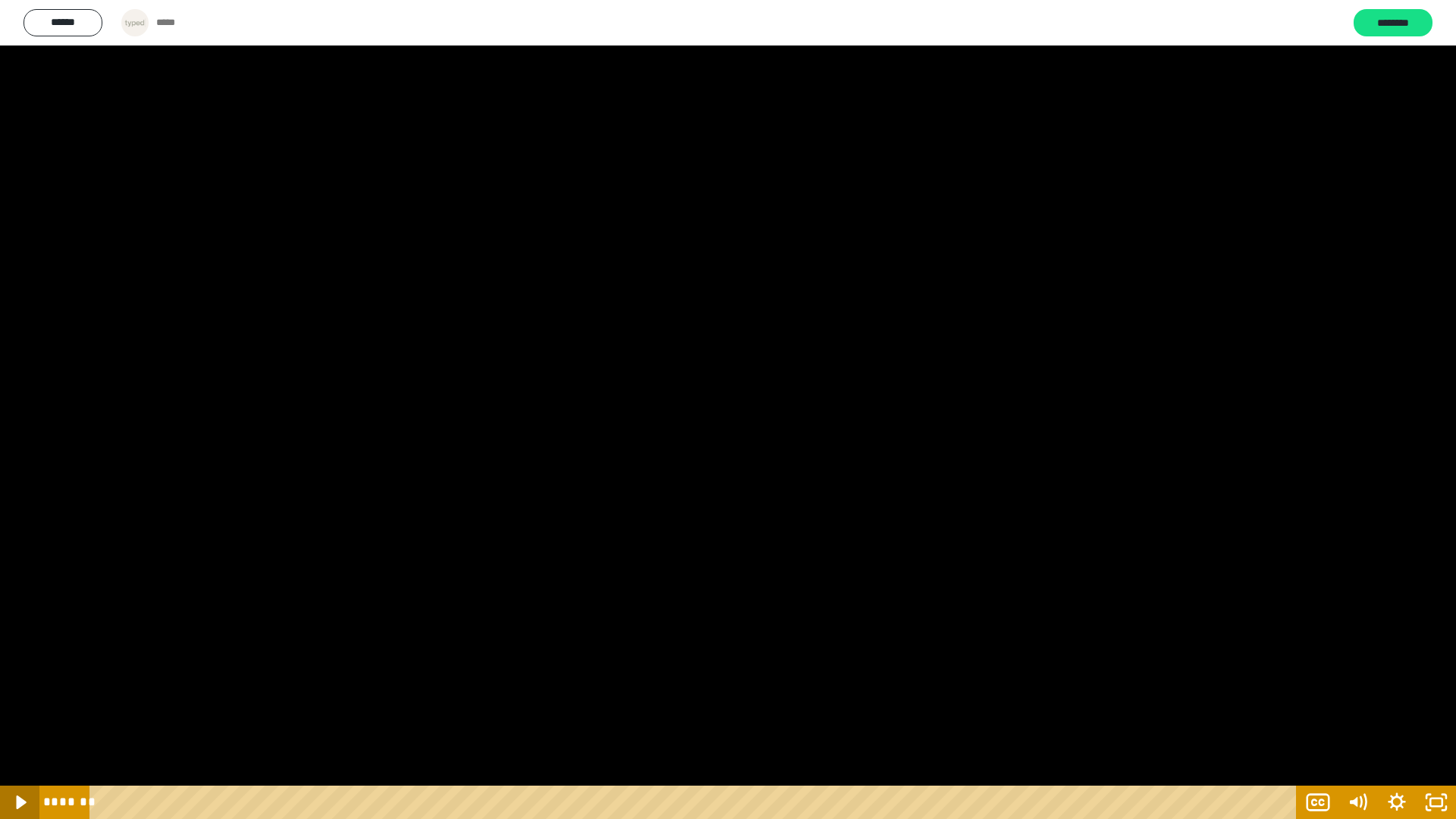 click 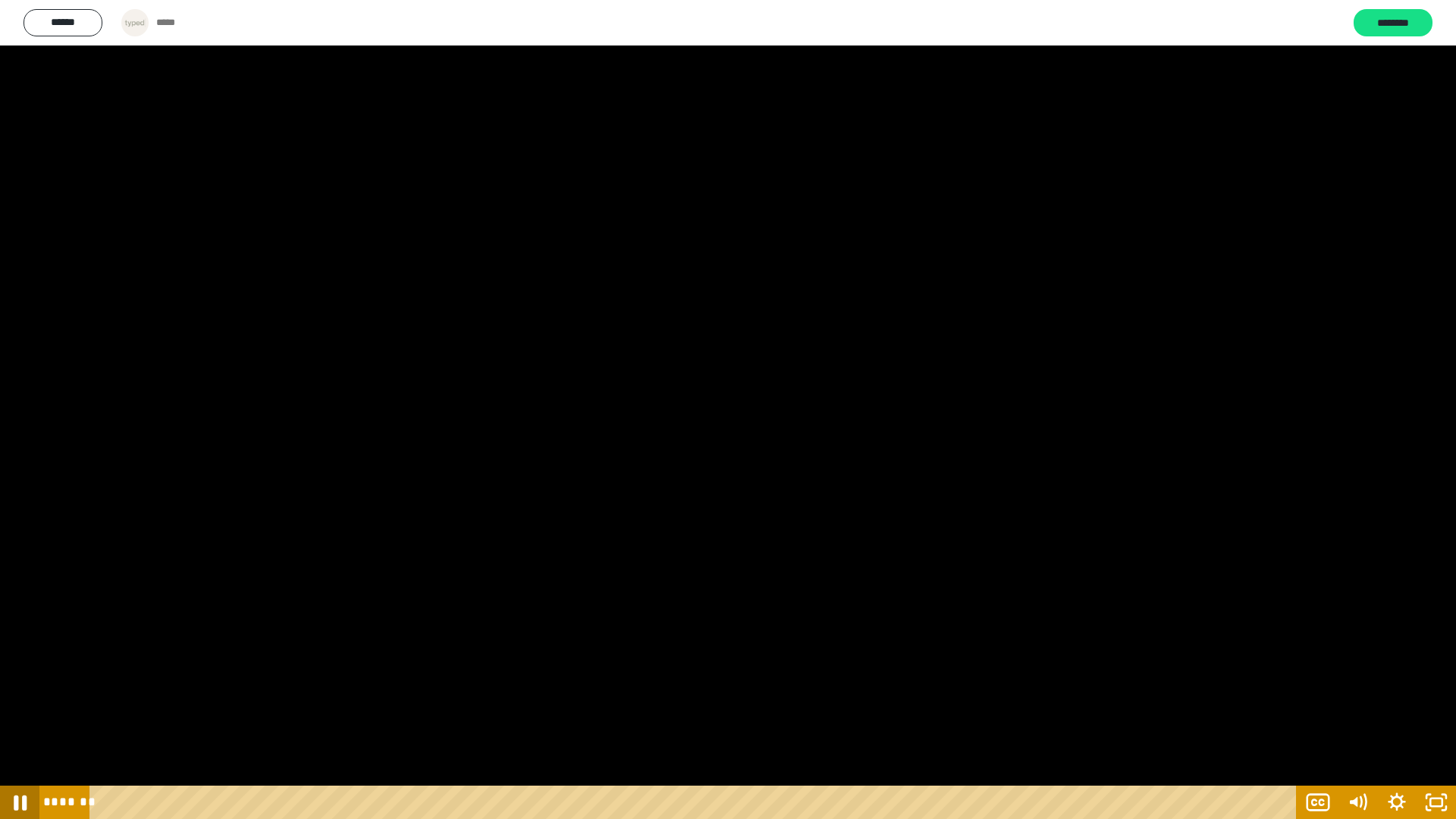 click 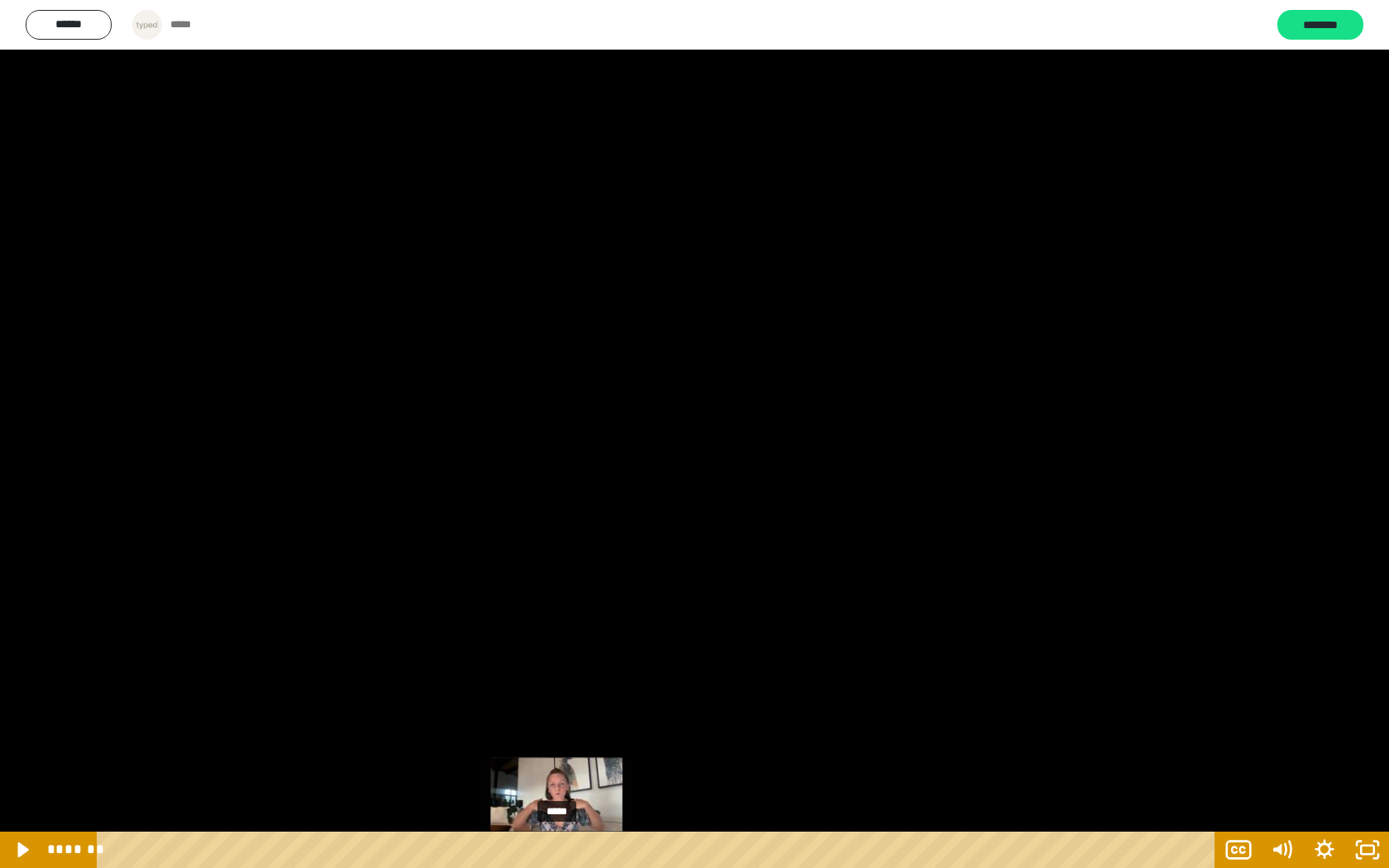 click on "*****" at bounding box center (658, 850) 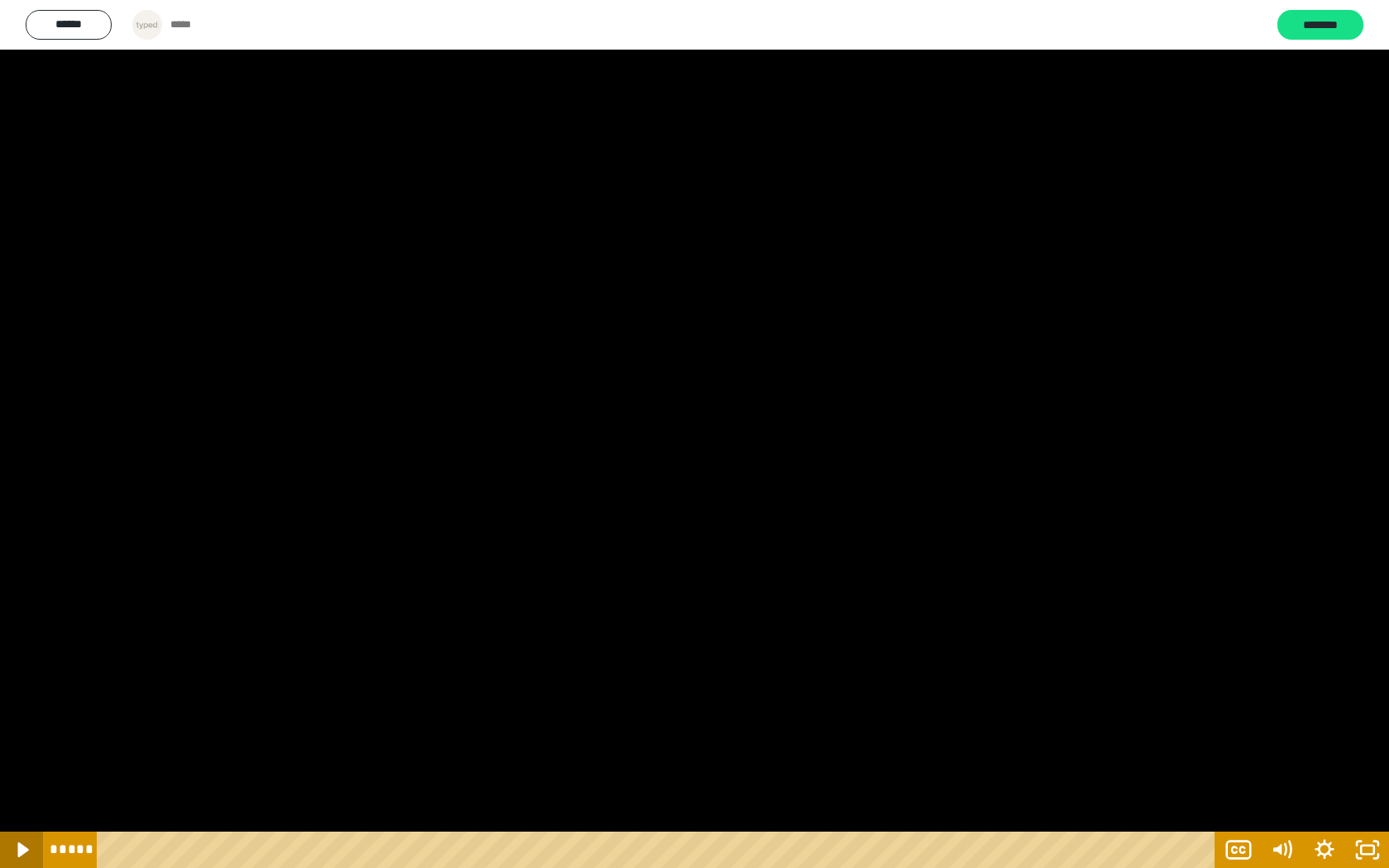 click 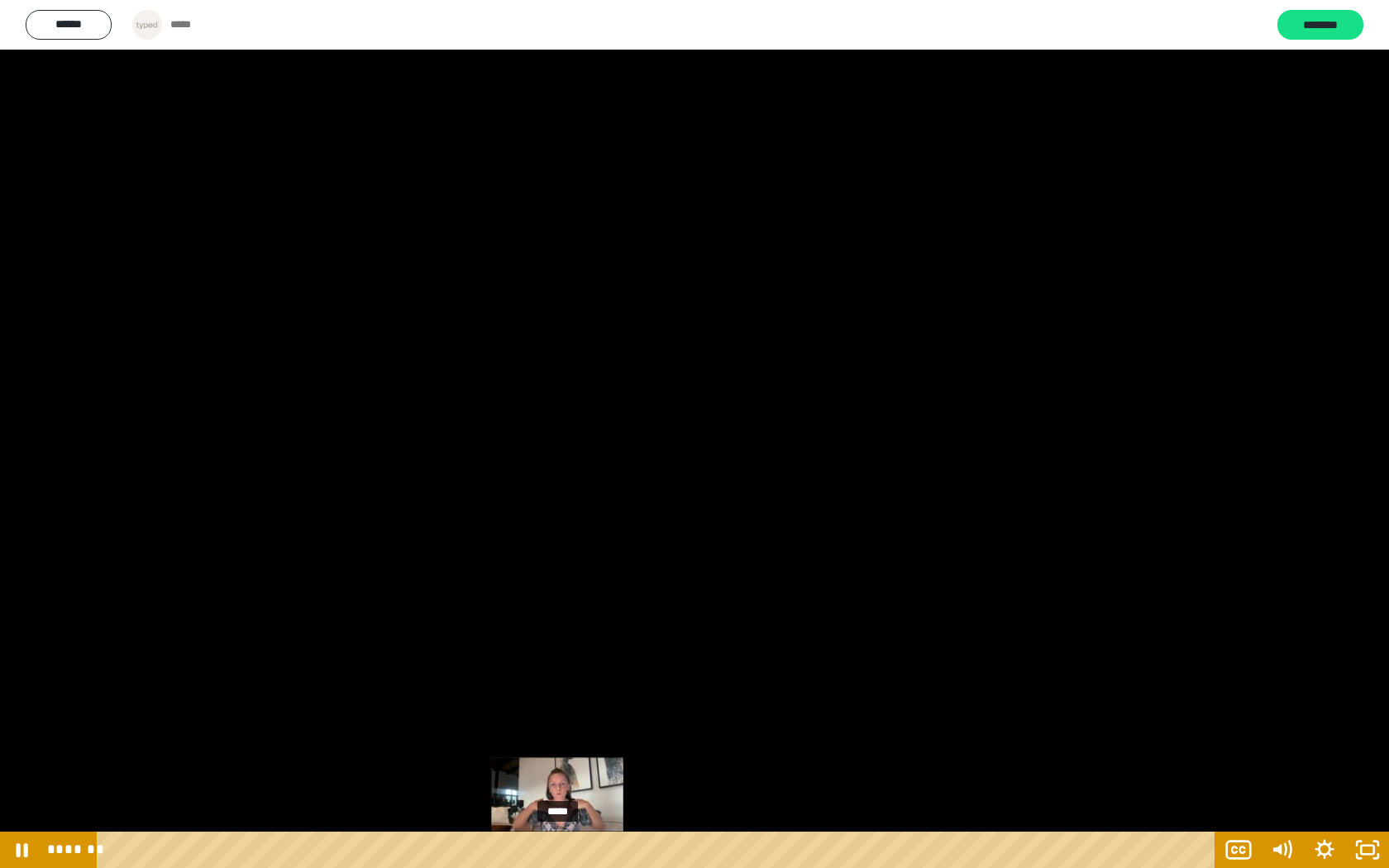 click on "*****" at bounding box center [658, 850] 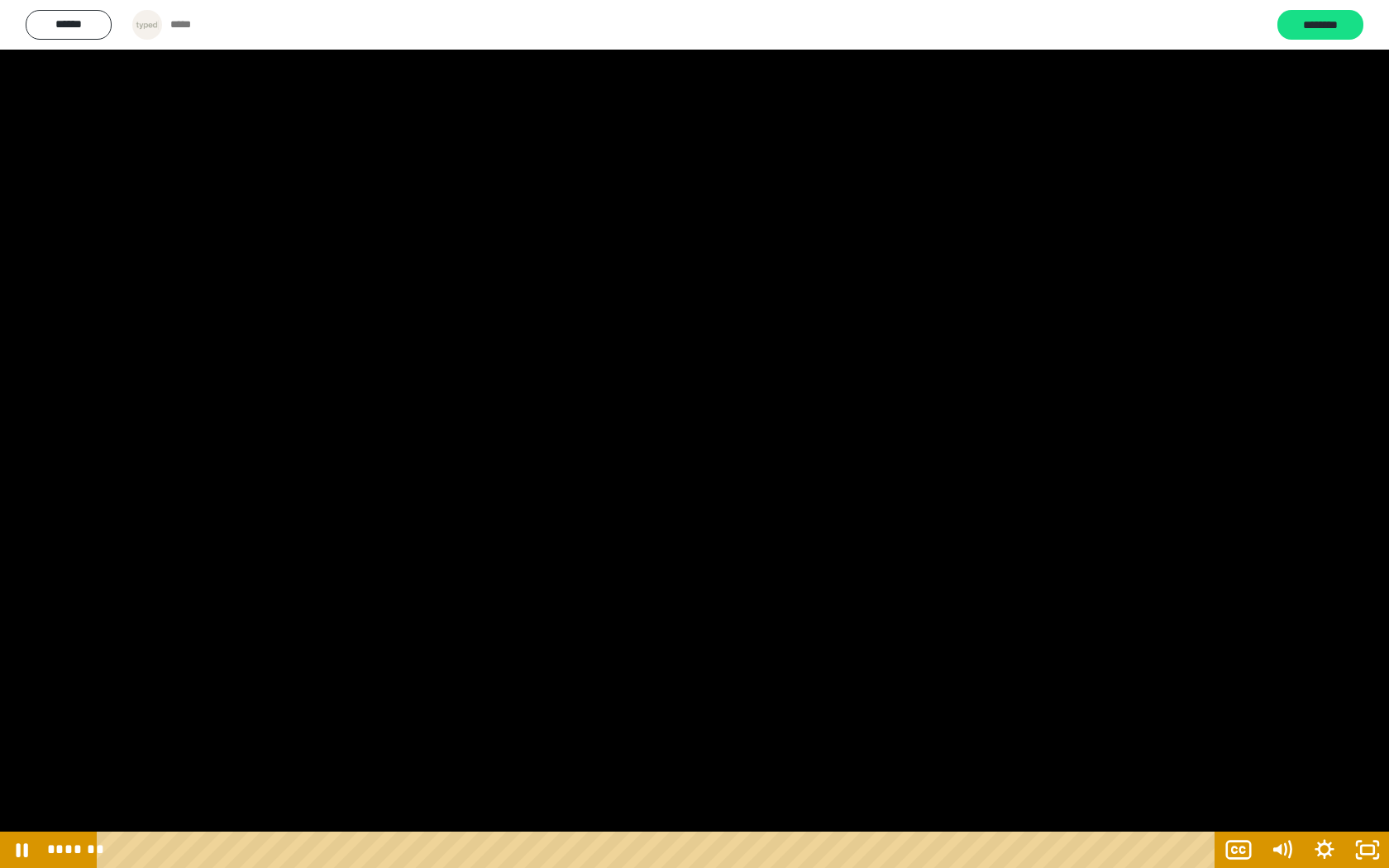 click at bounding box center [694, 434] 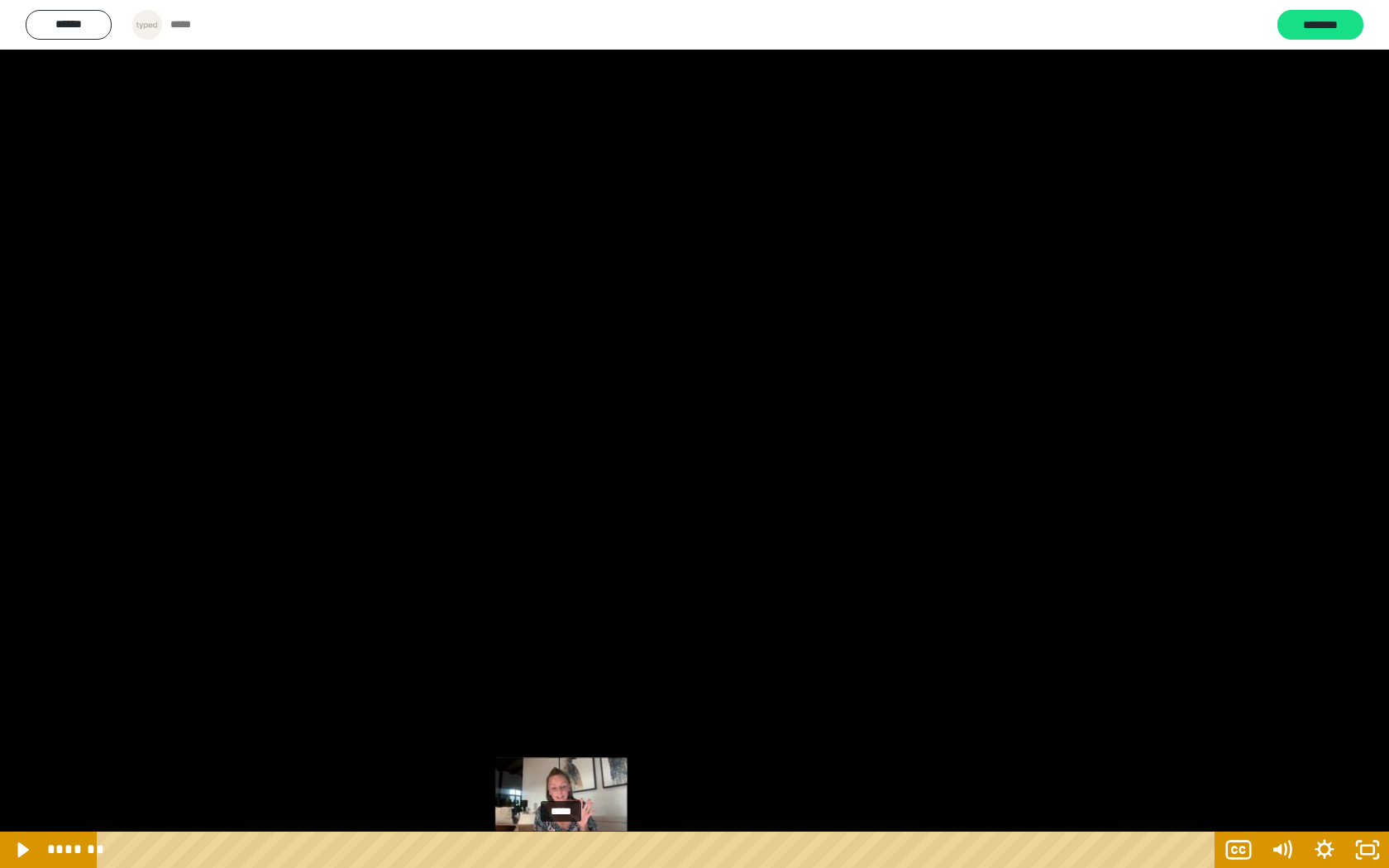 click on "*****" at bounding box center [658, 850] 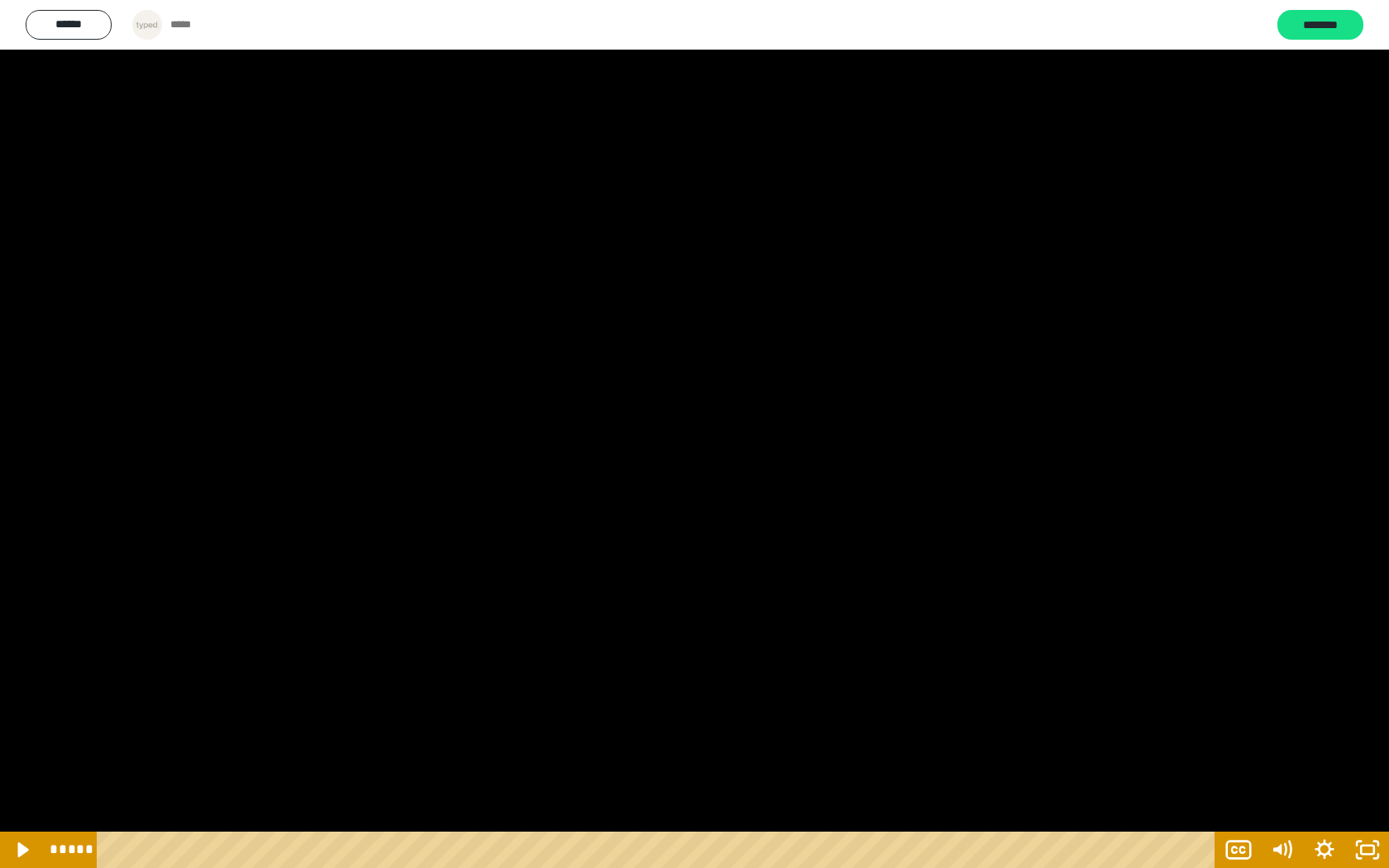 click at bounding box center [694, 434] 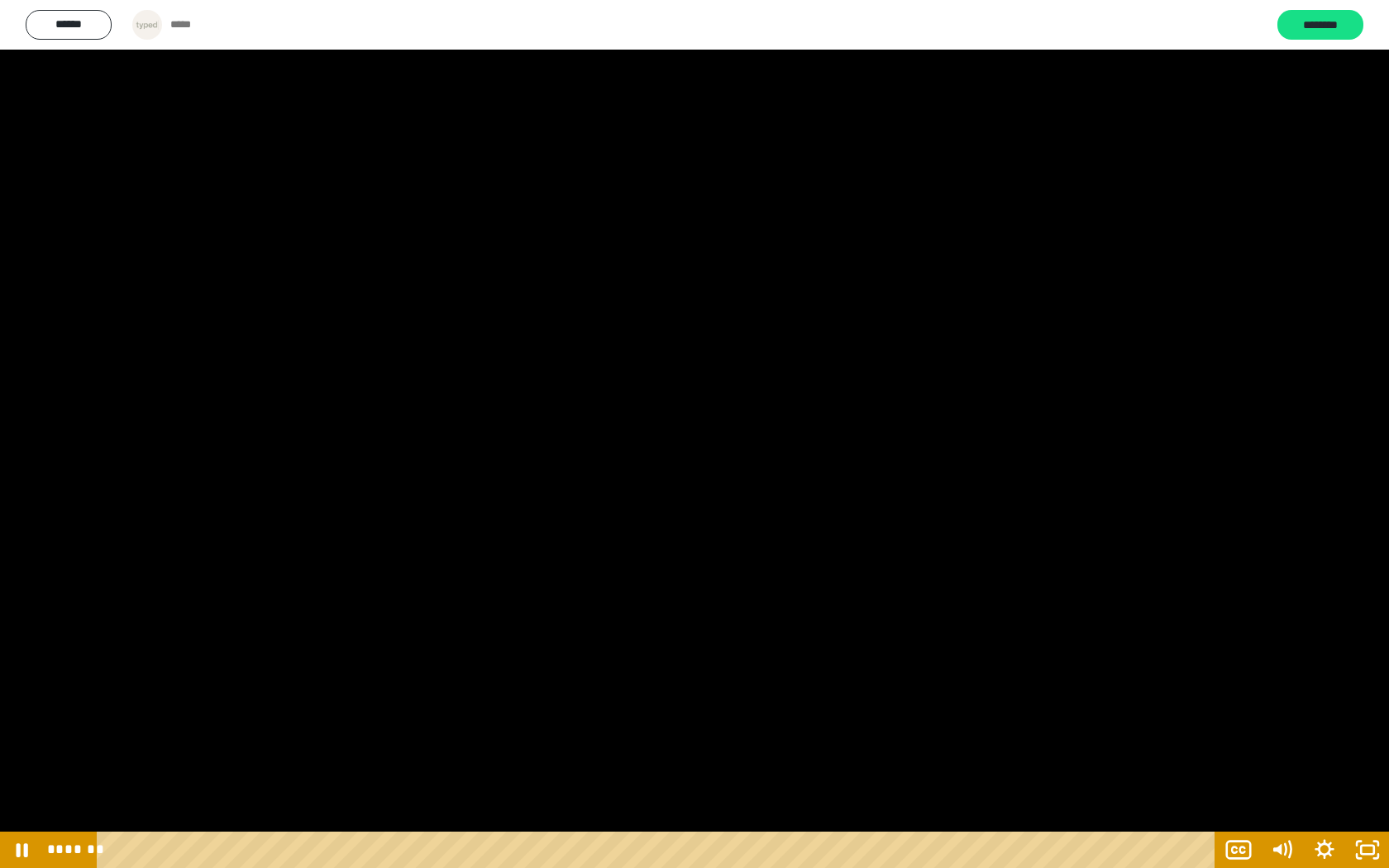 click at bounding box center (694, 434) 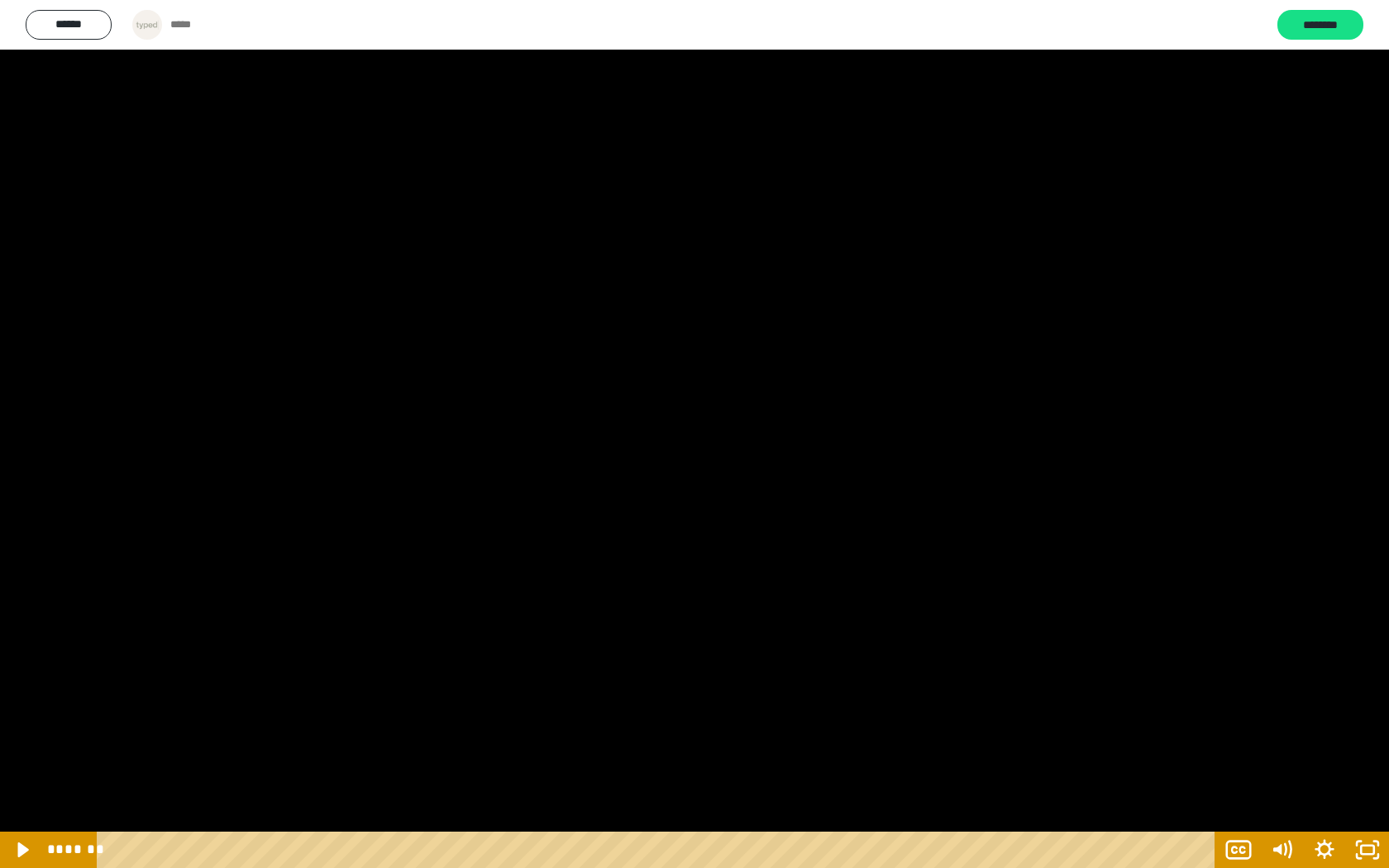 click at bounding box center [694, 434] 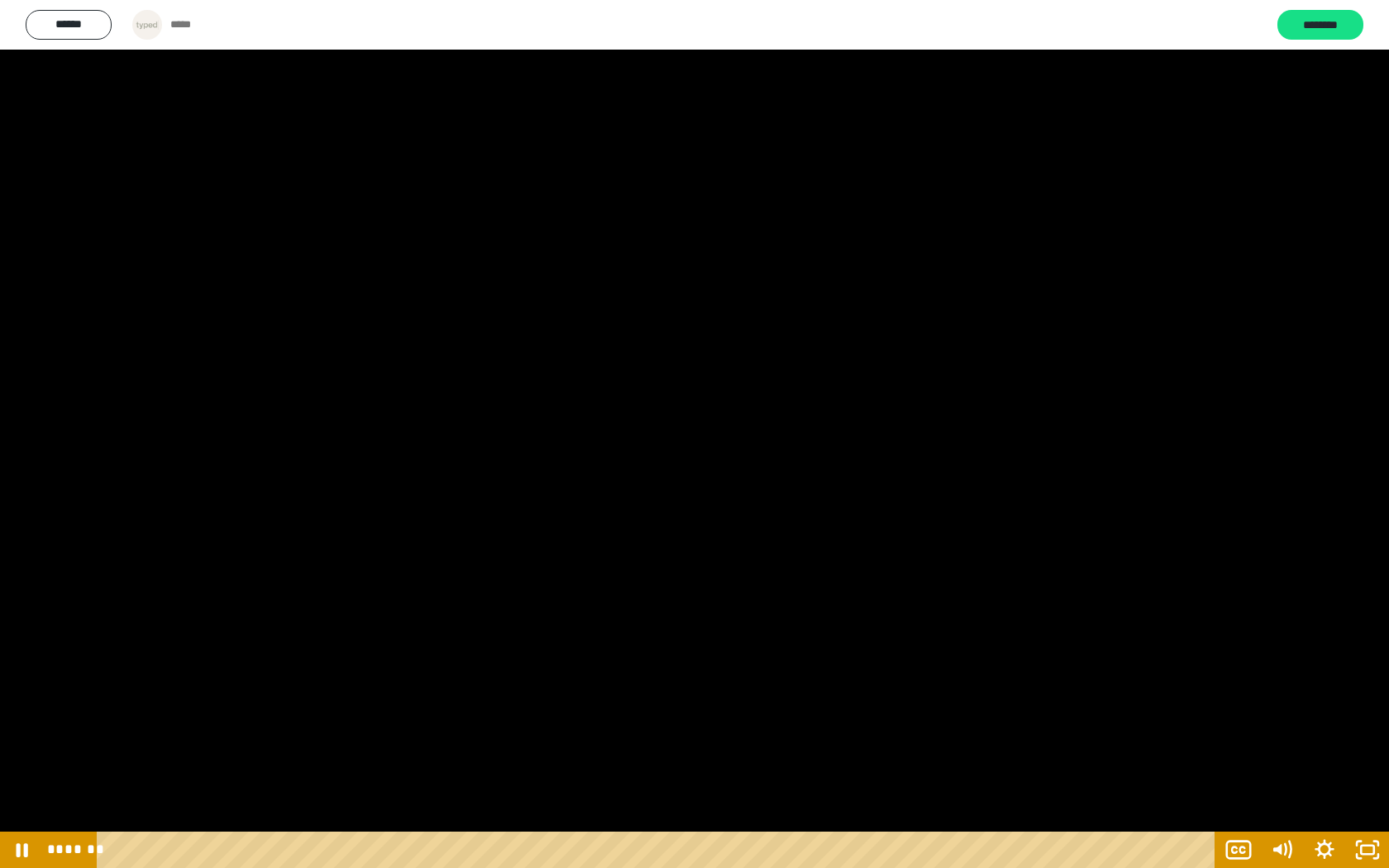 click at bounding box center (694, 434) 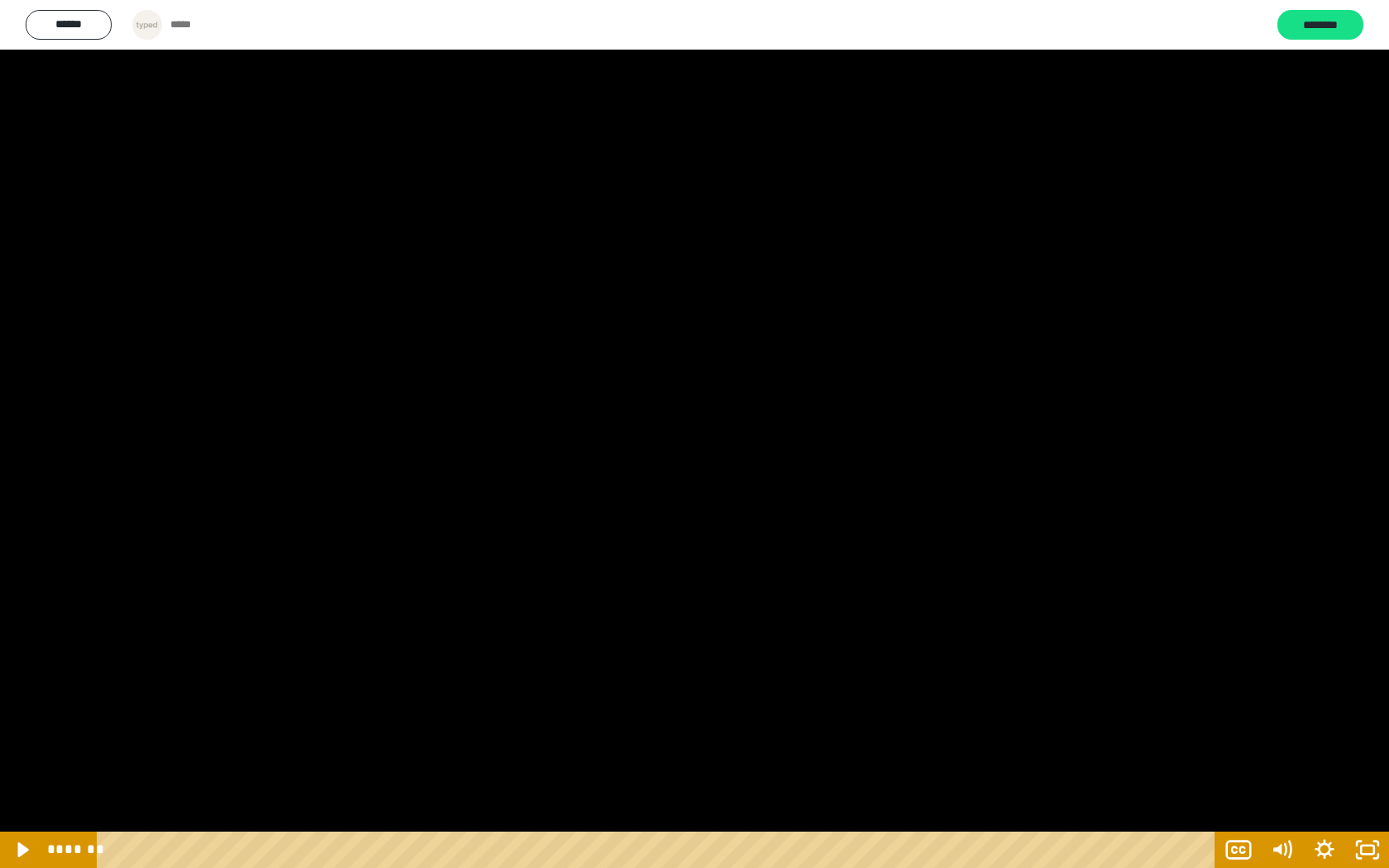 click at bounding box center [694, 434] 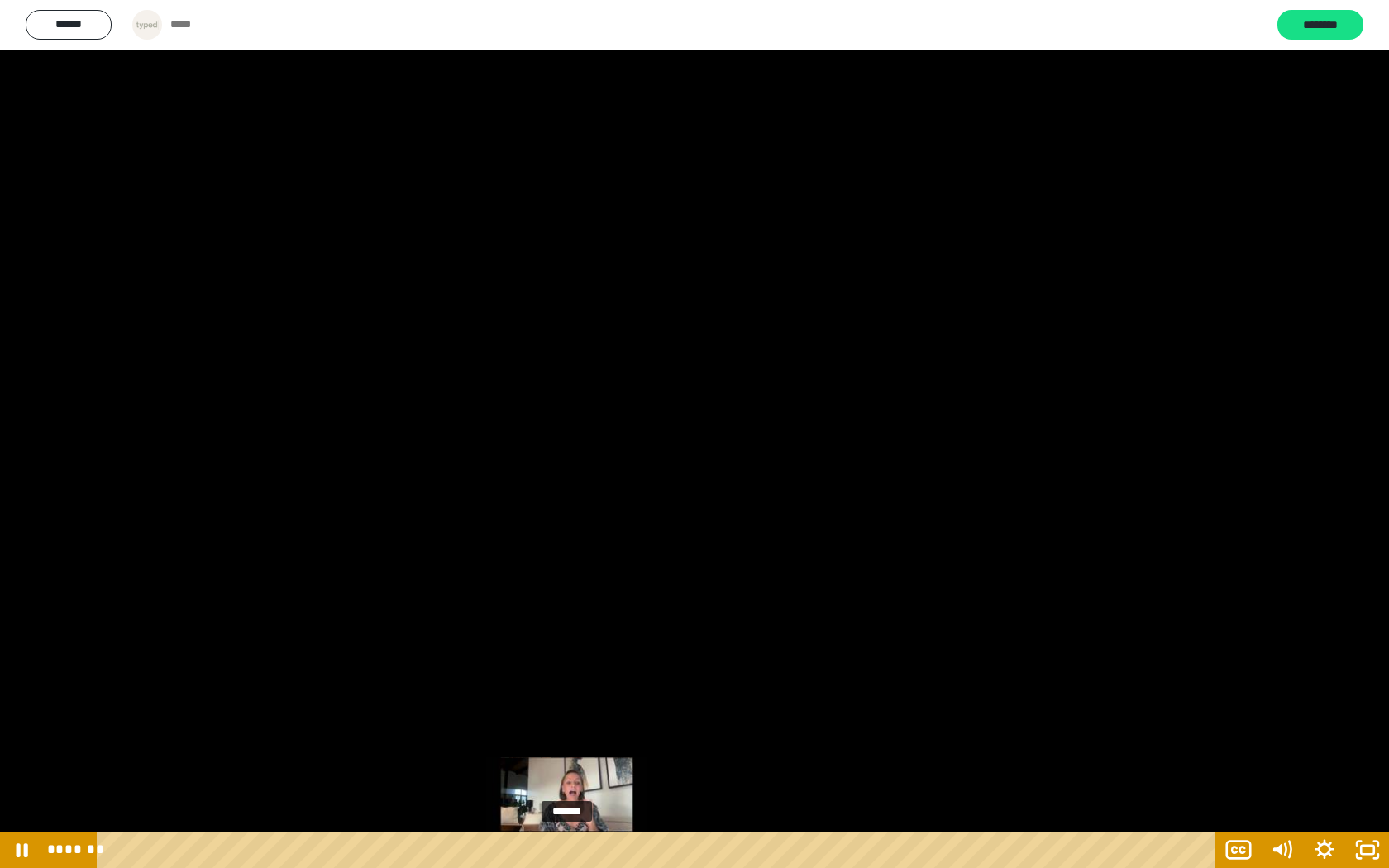 drag, startPoint x: 579, startPoint y: 846, endPoint x: 568, endPoint y: 846, distance: 11 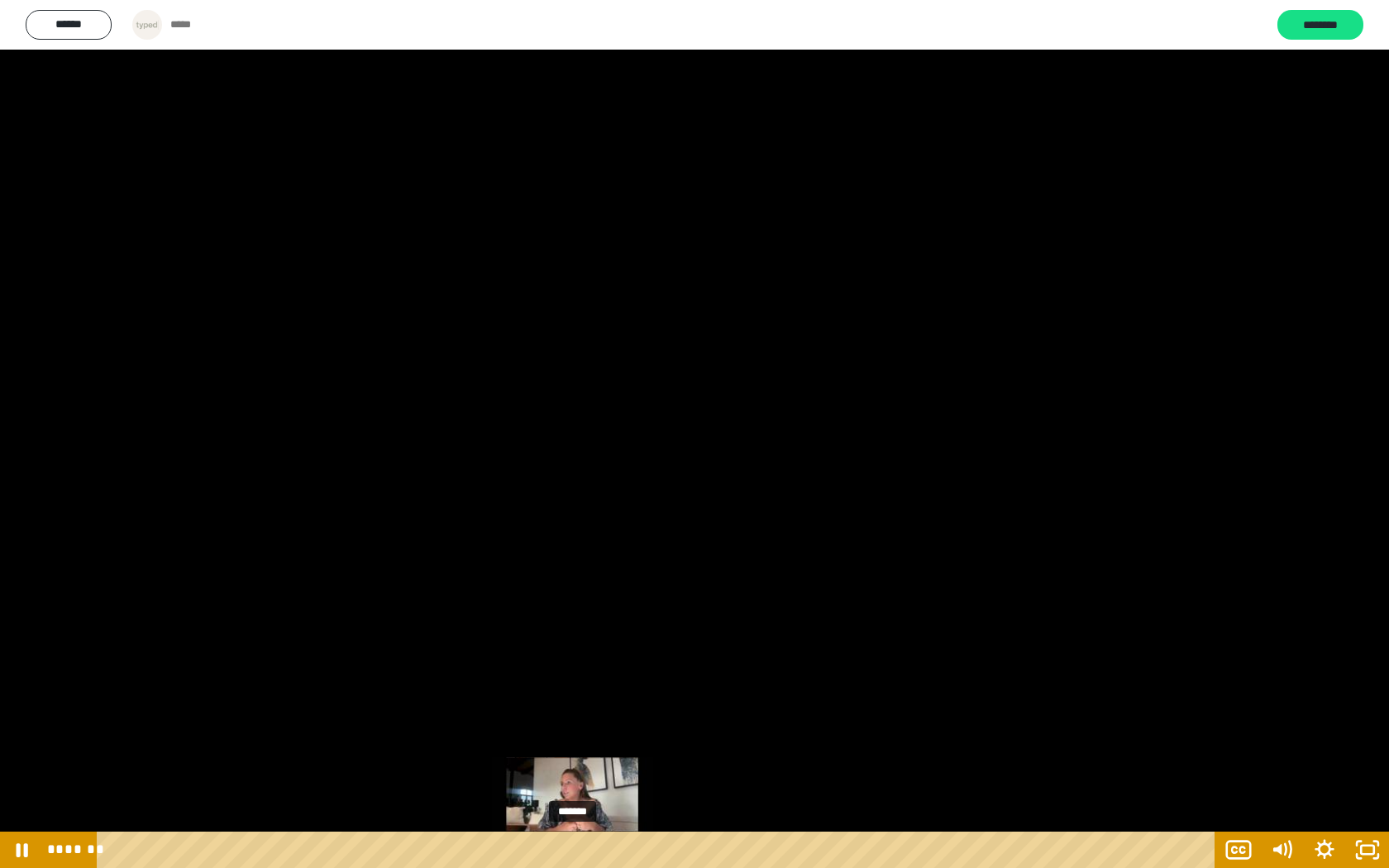 click on "*******" at bounding box center (658, 850) 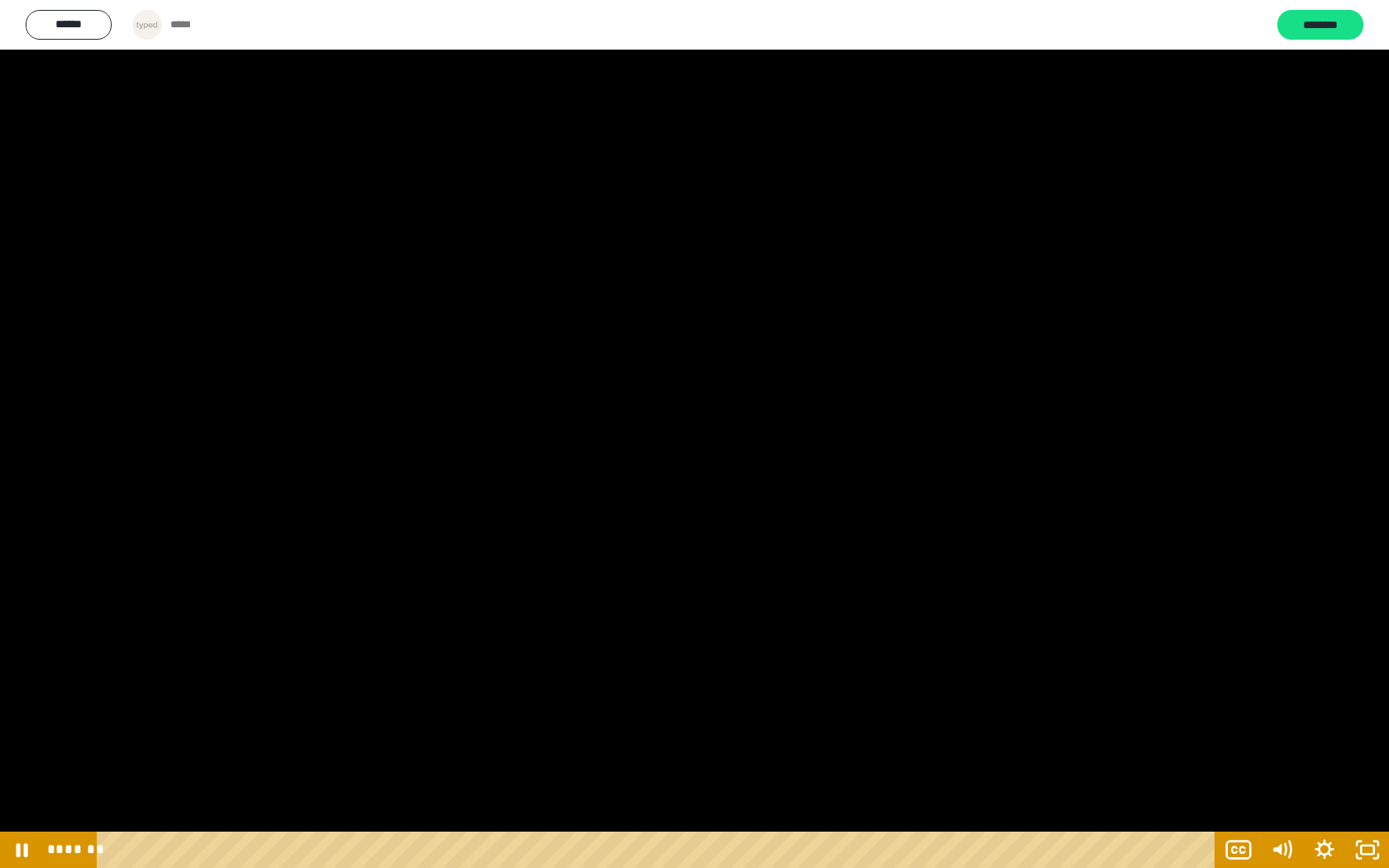 click at bounding box center [694, 434] 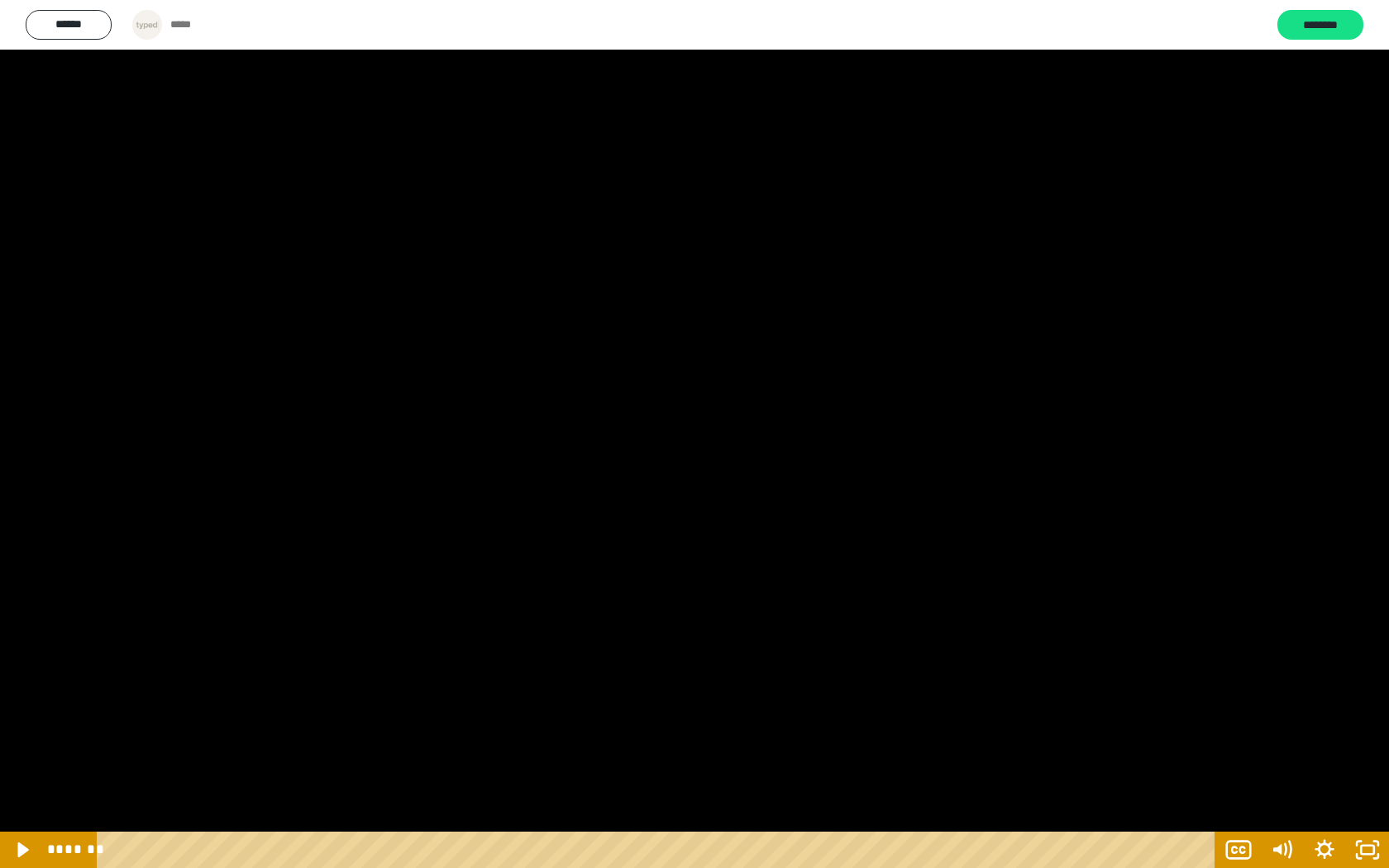 click at bounding box center [694, 434] 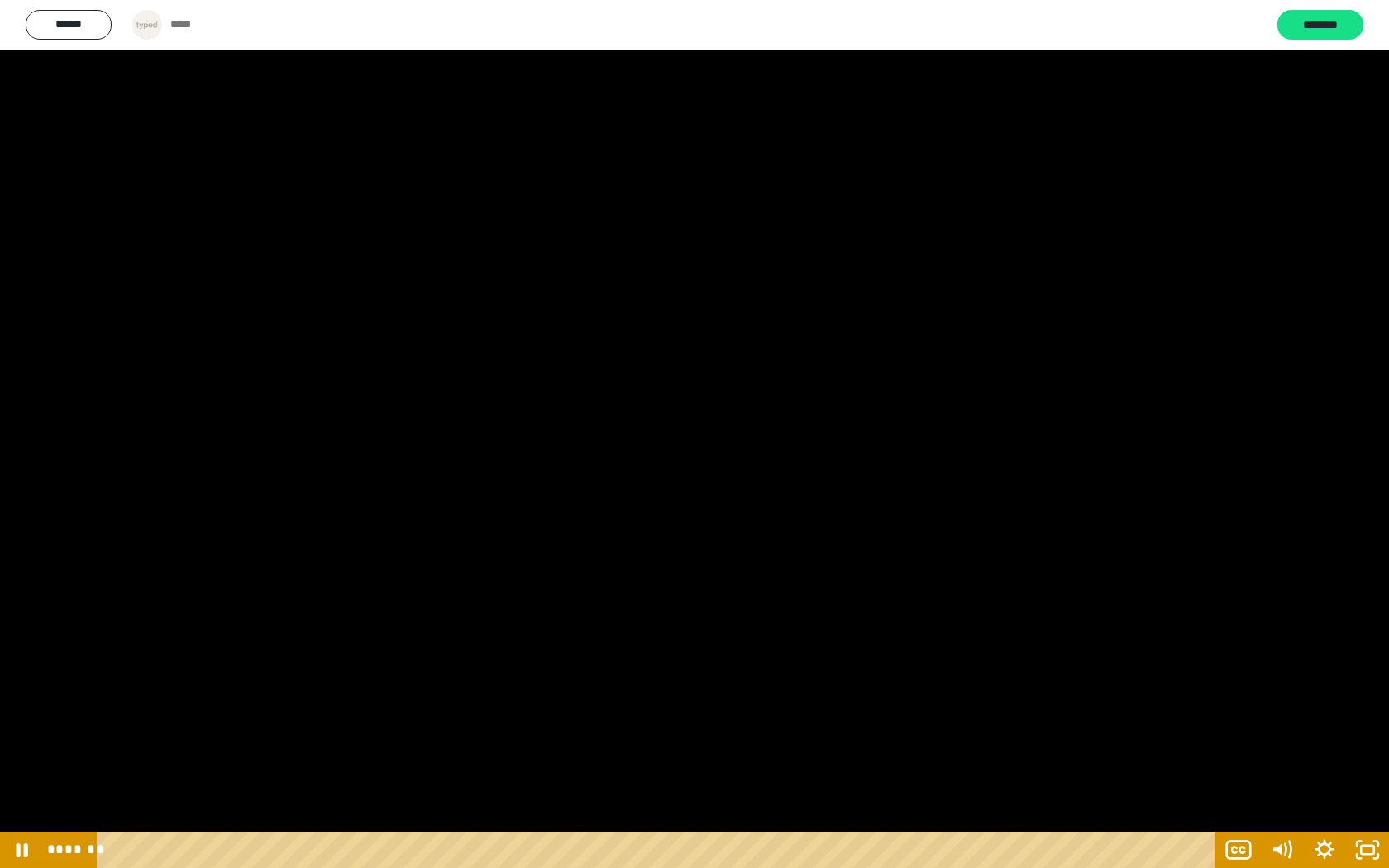 click at bounding box center [694, 434] 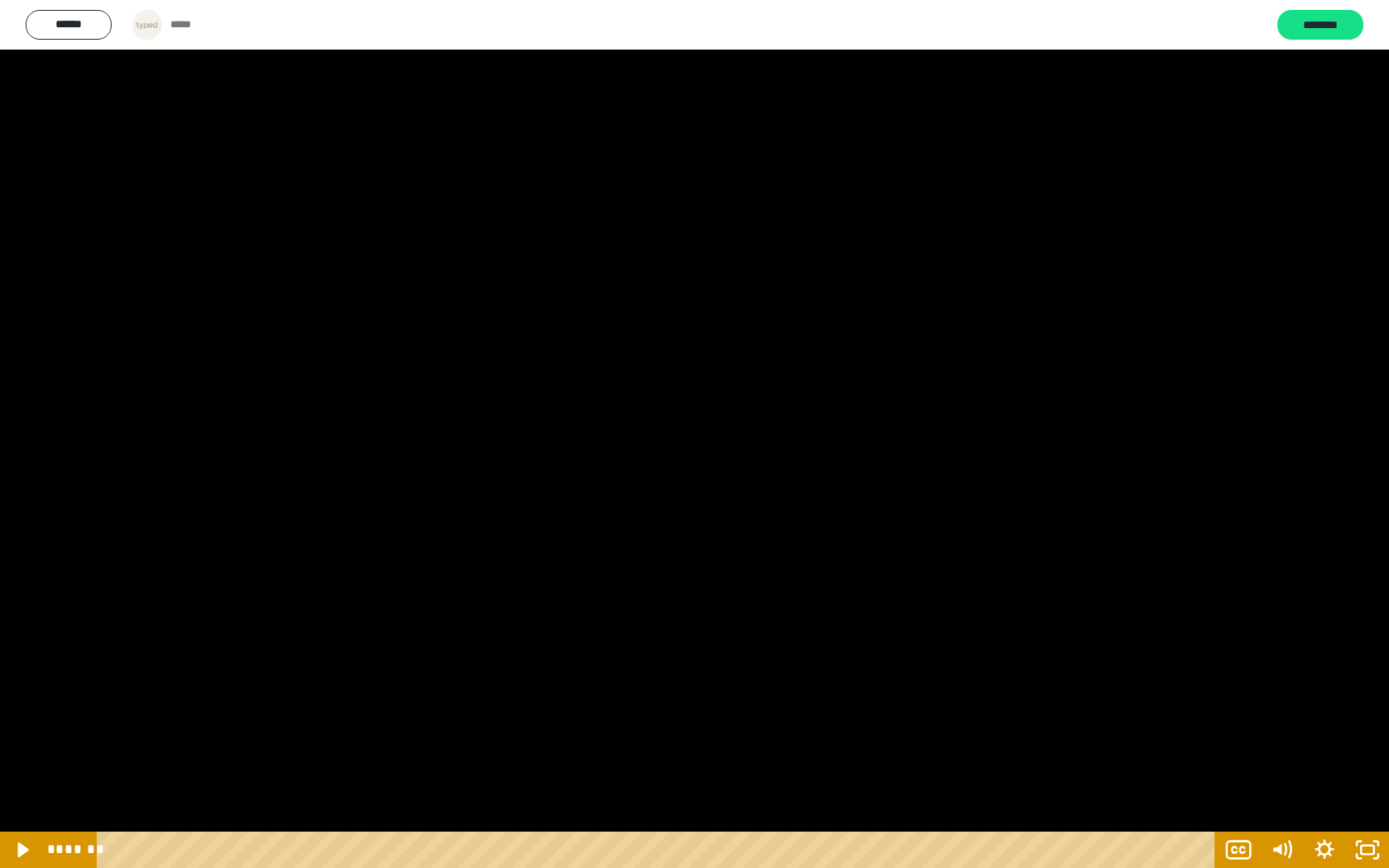 click at bounding box center [694, 434] 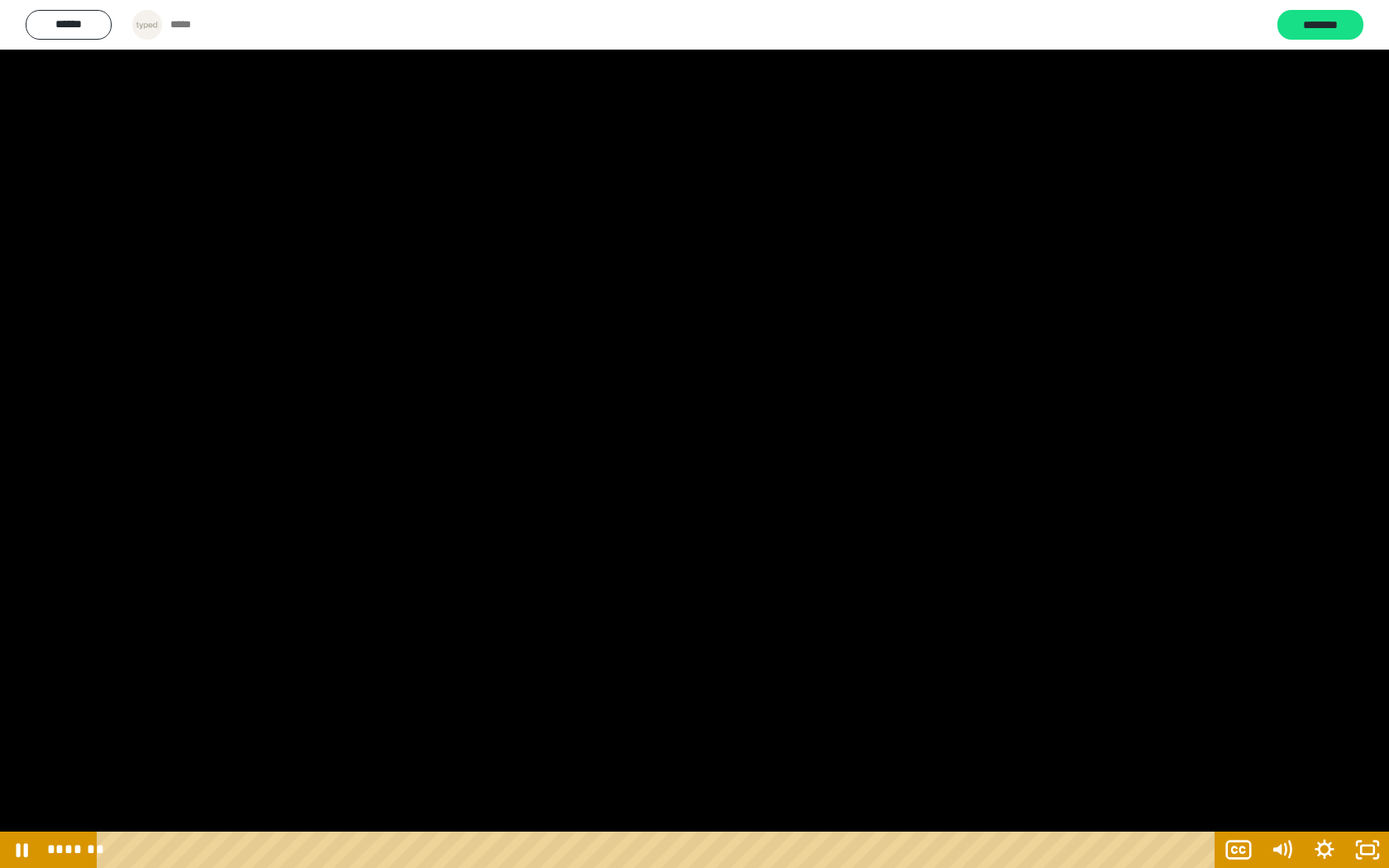 click at bounding box center (694, 434) 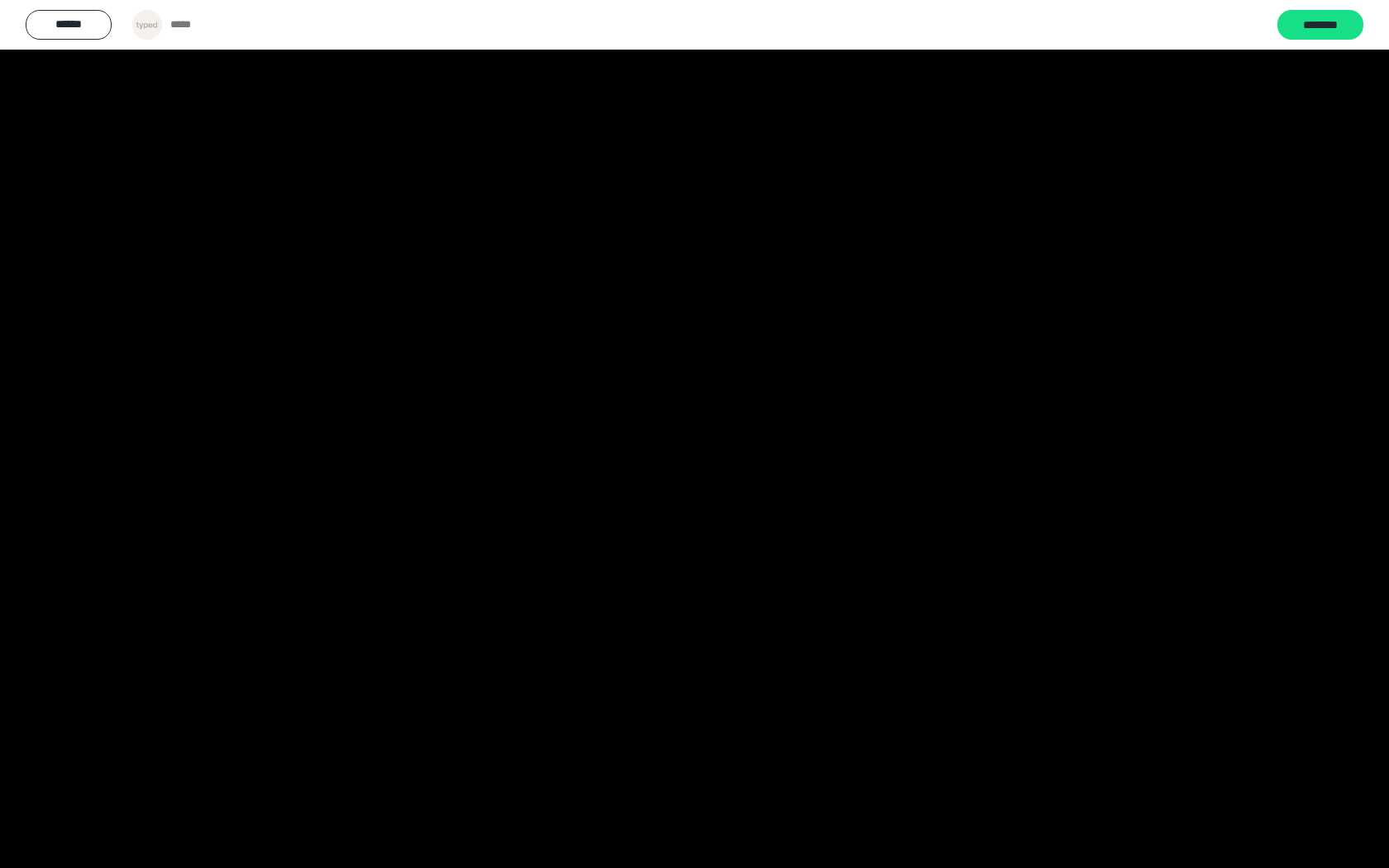 click at bounding box center [694, 434] 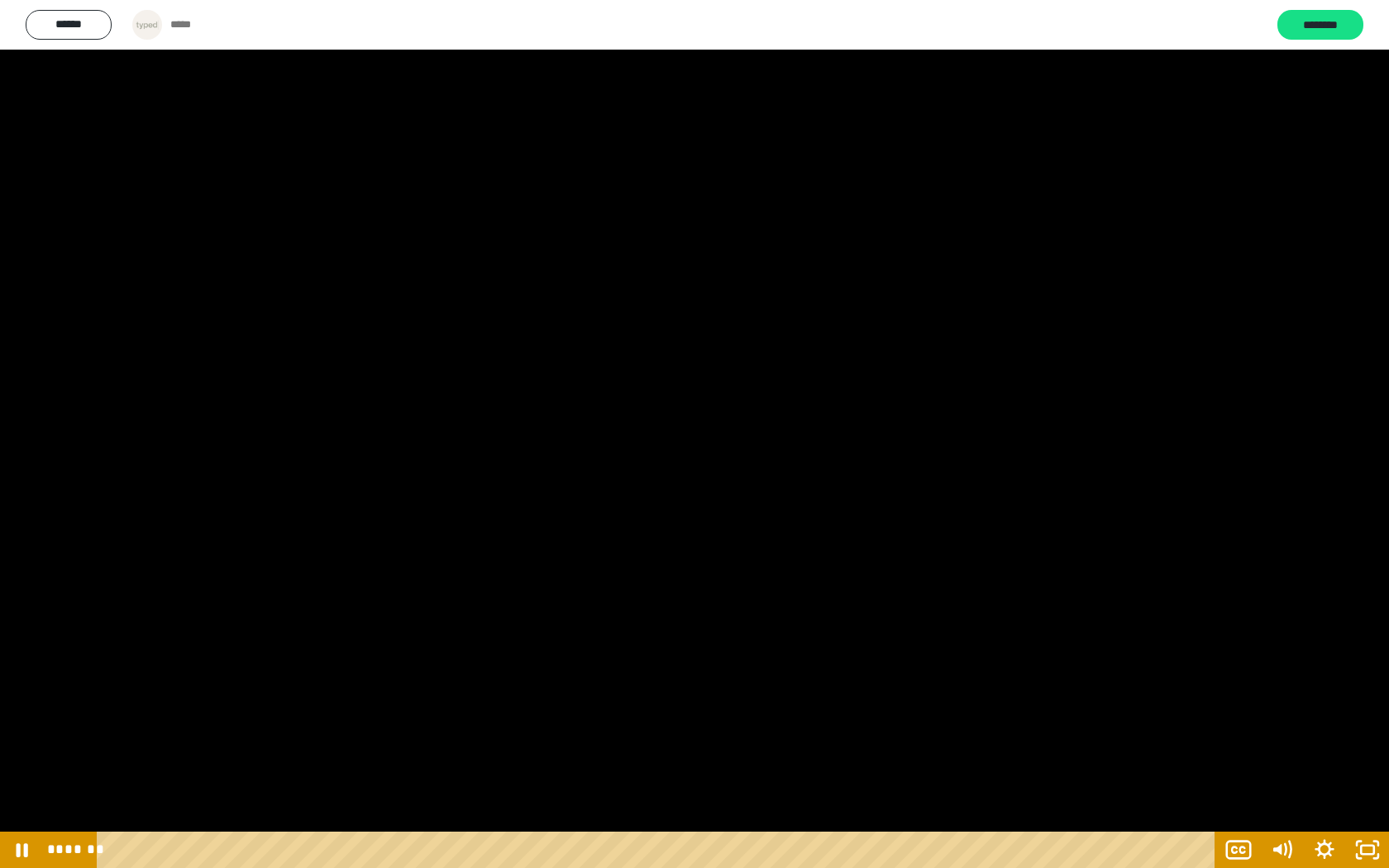 click at bounding box center [694, 434] 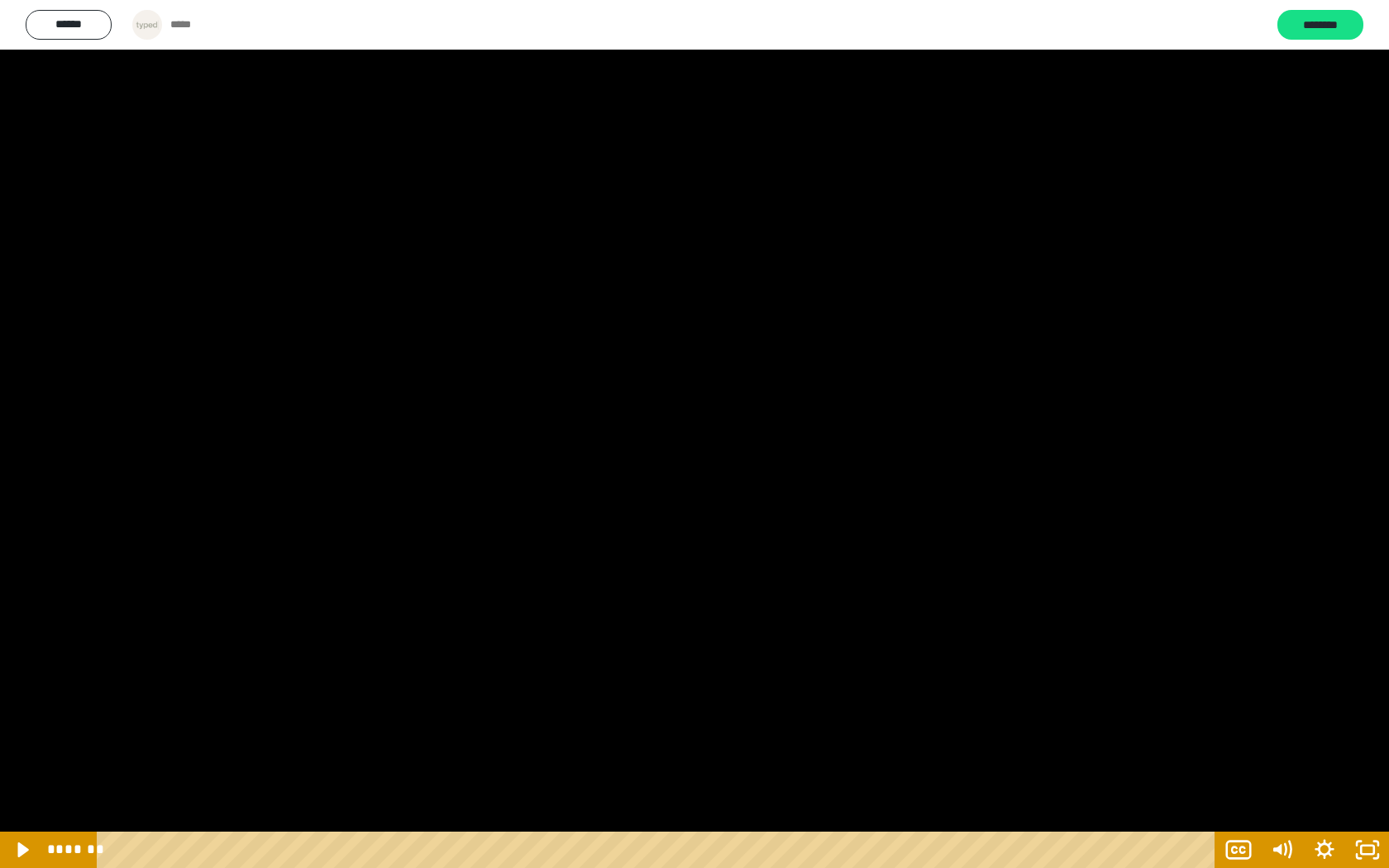 click at bounding box center [694, 434] 